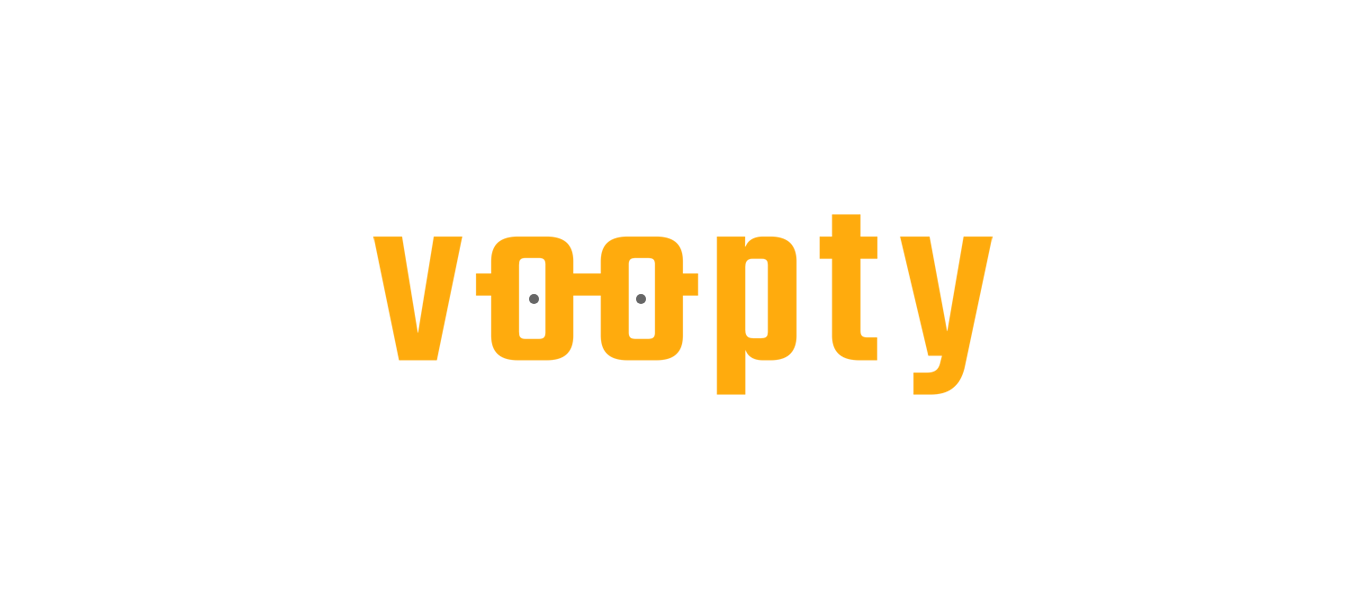 scroll, scrollTop: 0, scrollLeft: 0, axis: both 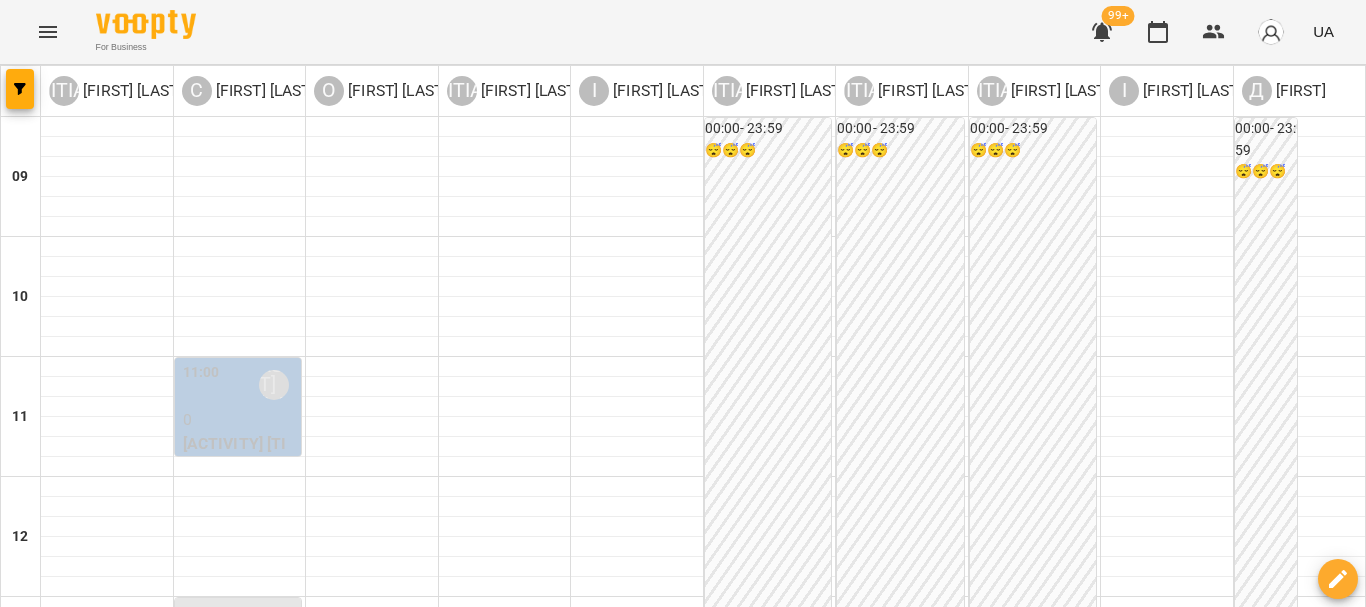 click on "[INITIAL] [FIRST] [LAST]" at bounding box center (240, 91) 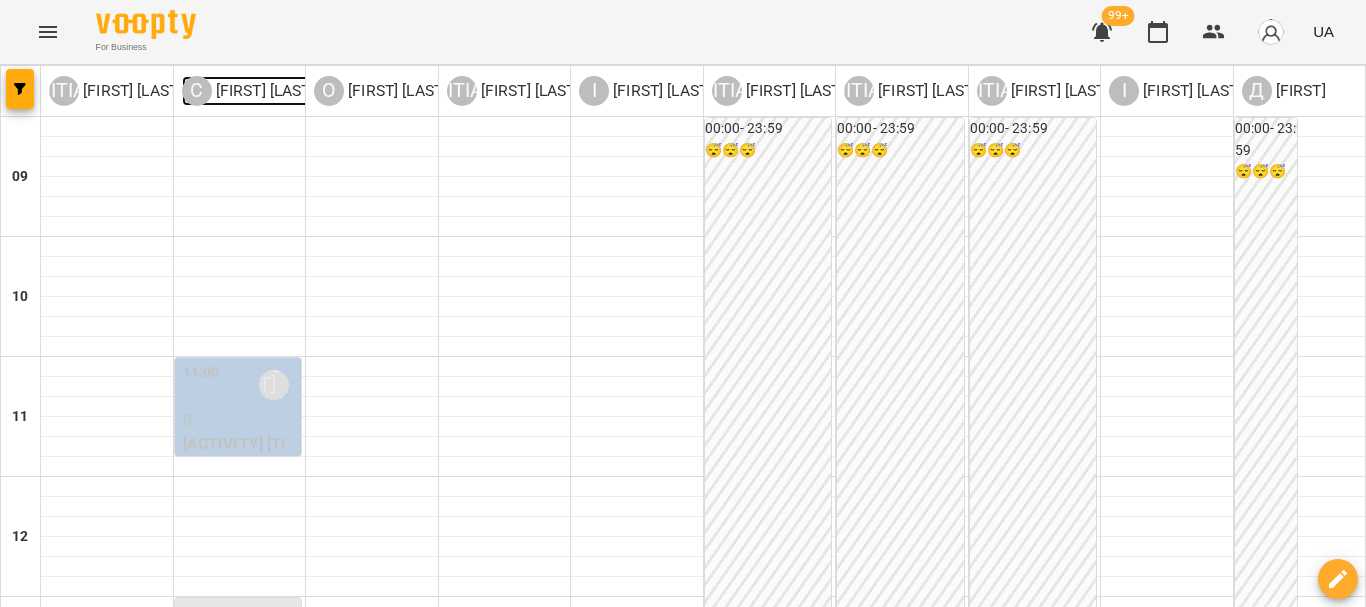 click on "[INITIAL] [FIRST] [LAST]" at bounding box center (248, 91) 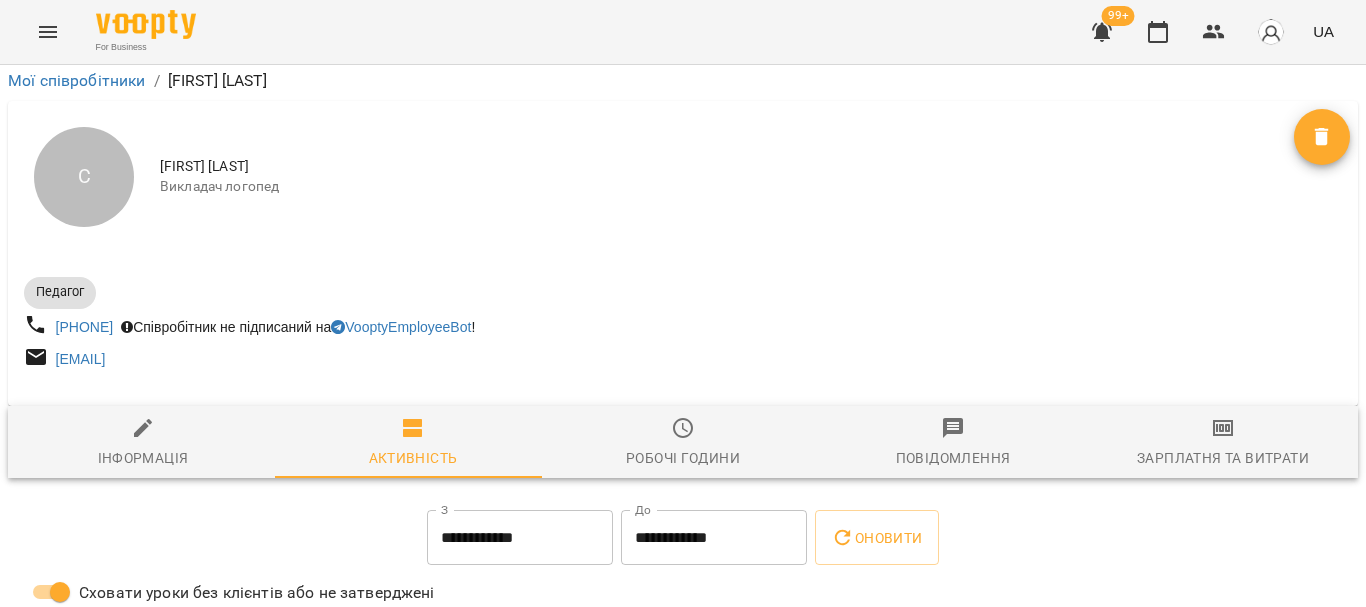 scroll, scrollTop: 0, scrollLeft: 0, axis: both 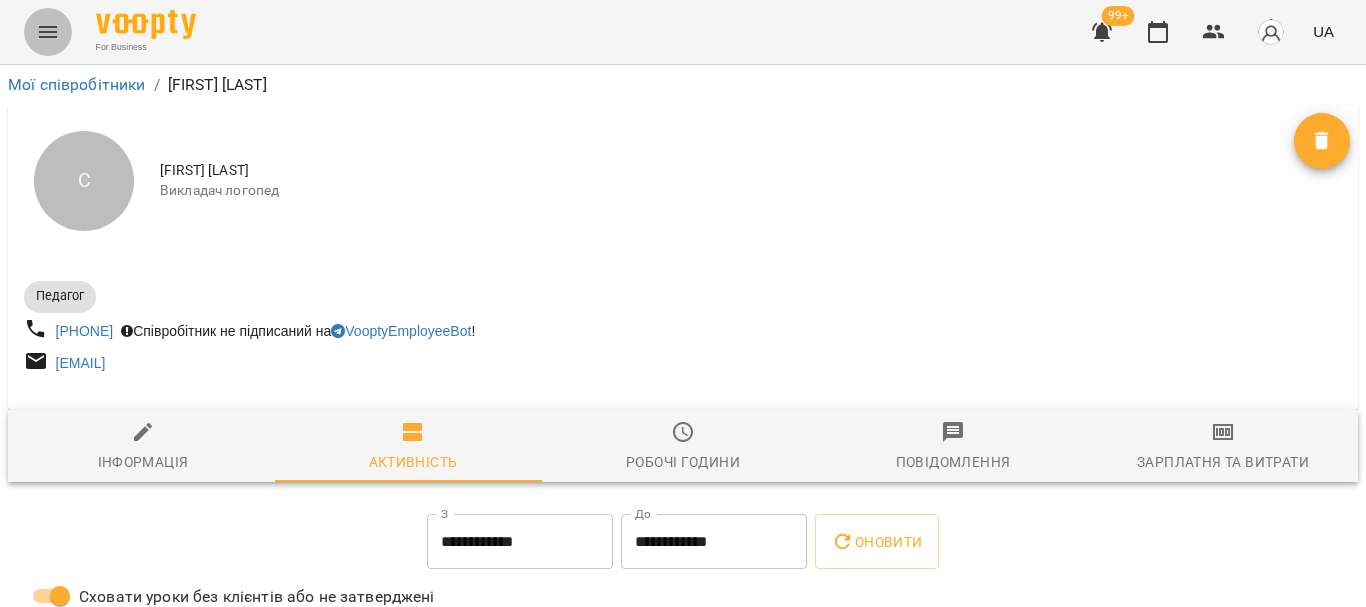 click 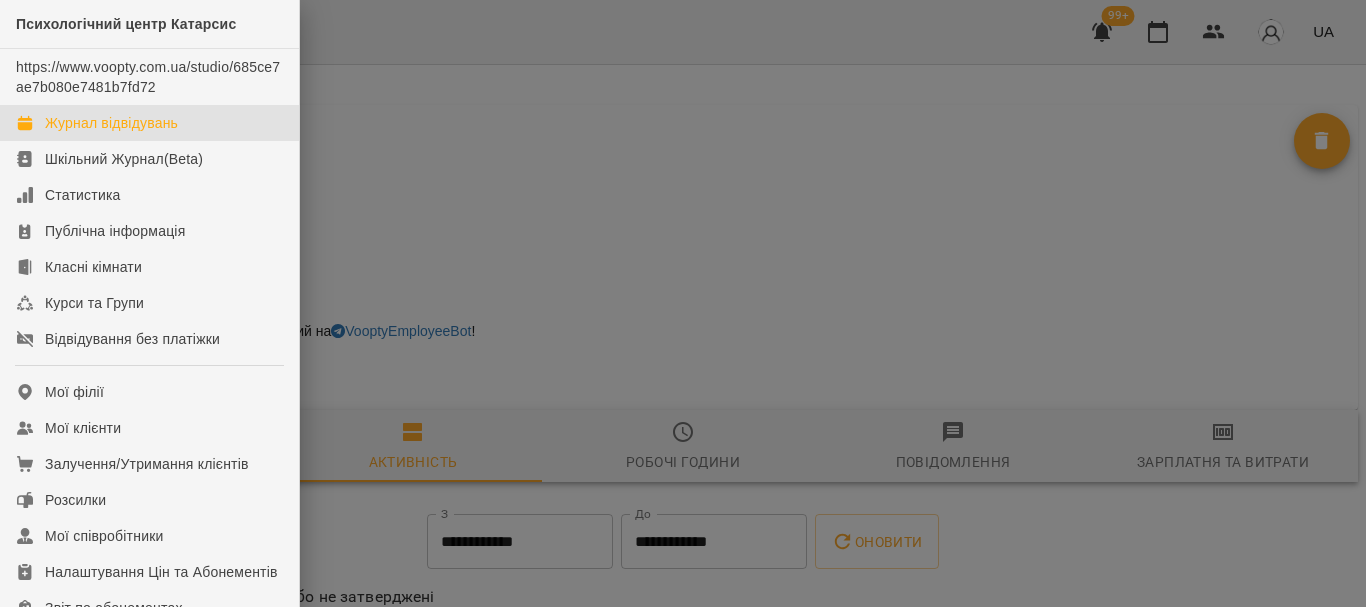 click on "Журнал відвідувань" at bounding box center [111, 123] 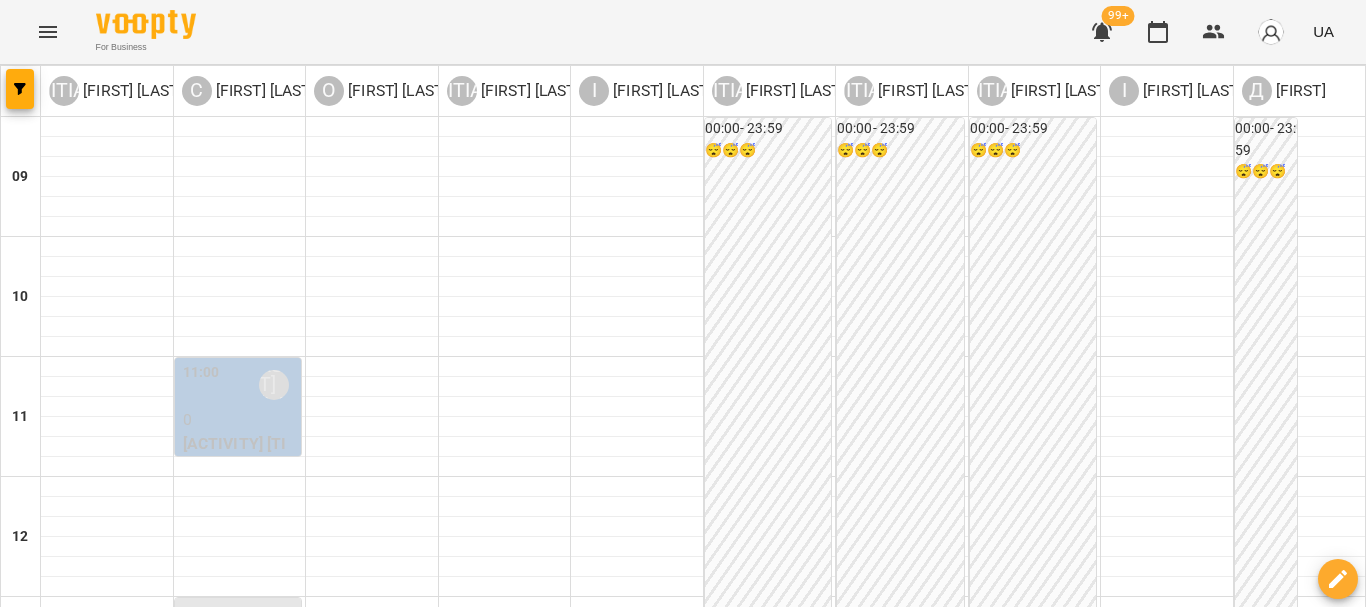 click 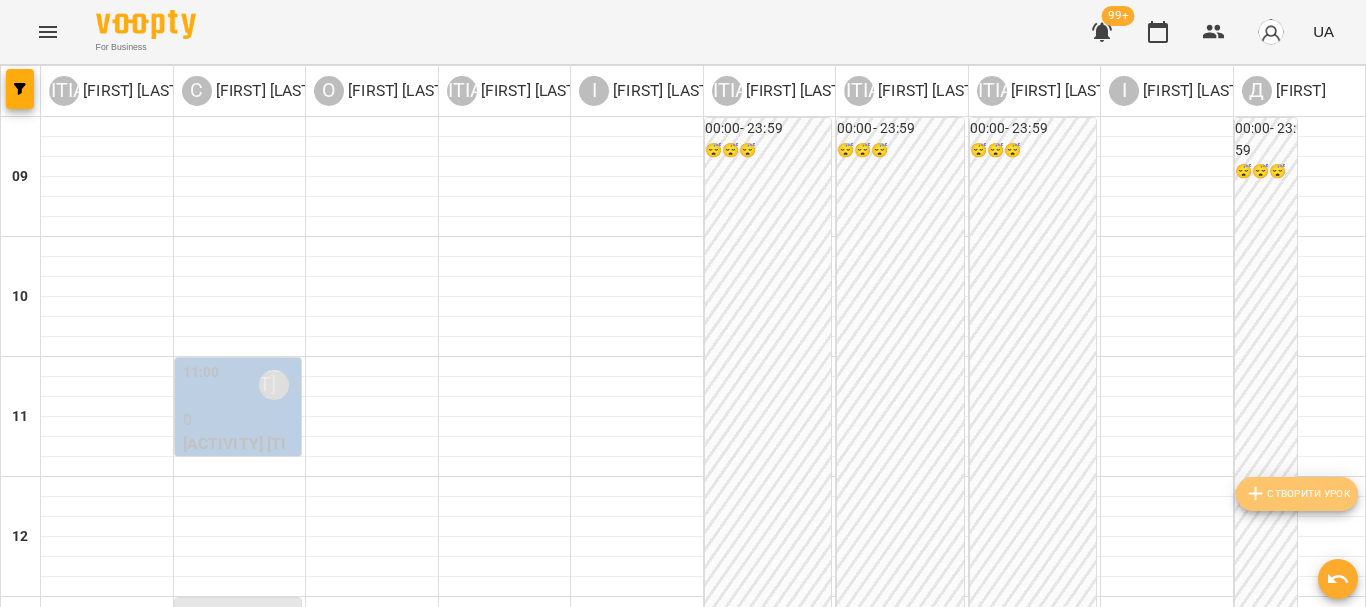 click on "Створити урок" at bounding box center [1297, 494] 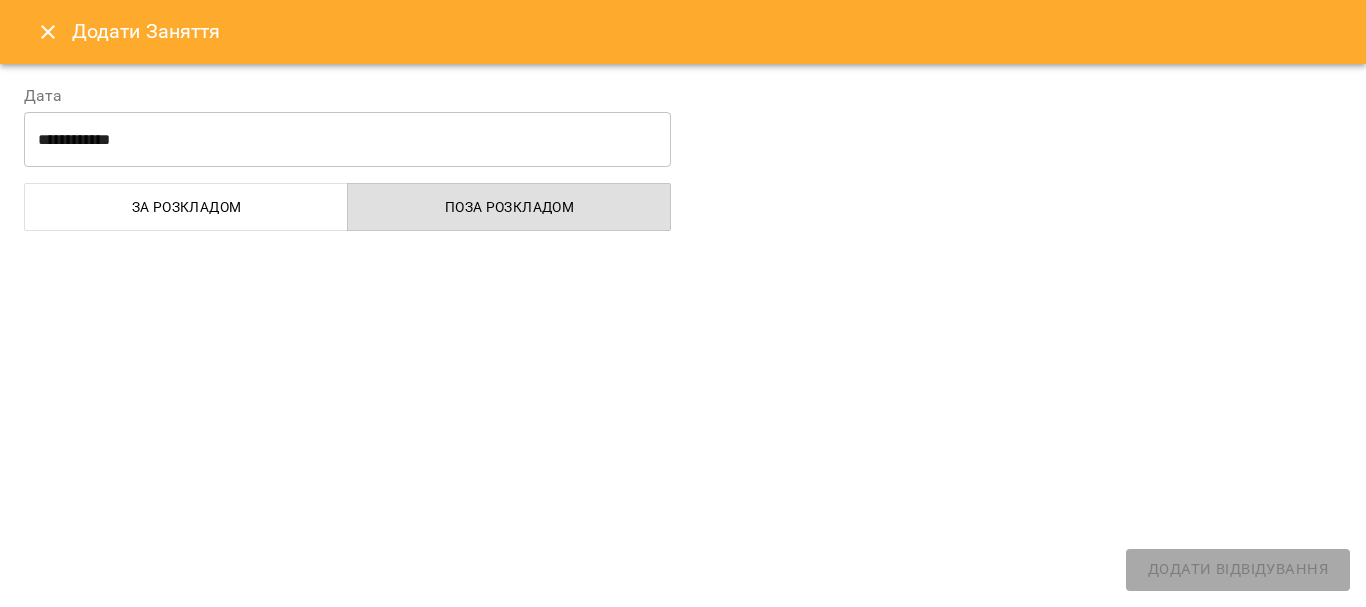 select 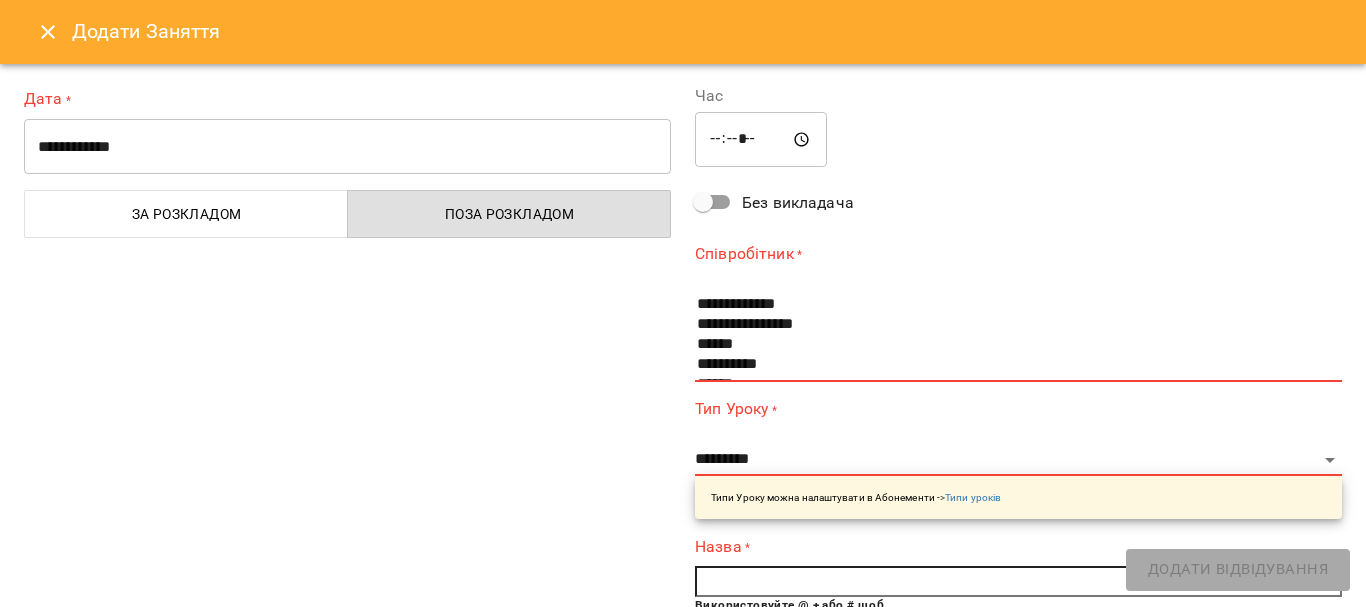 click on "**********" at bounding box center (347, 147) 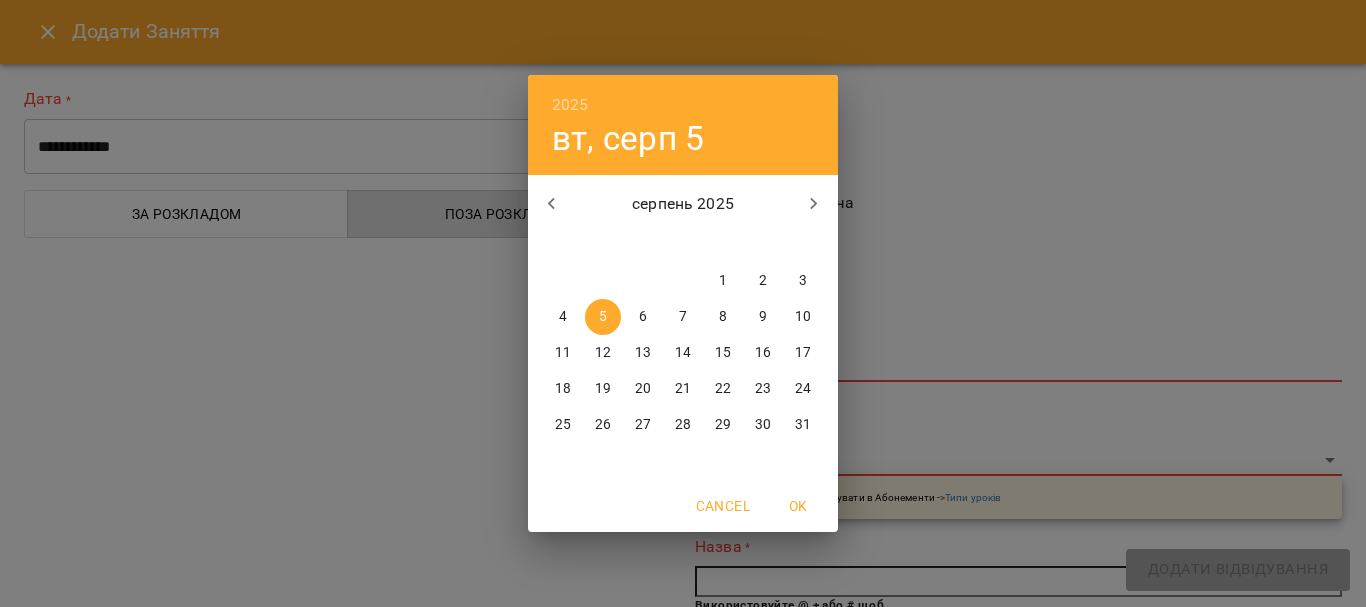 click on "1" at bounding box center [723, 281] 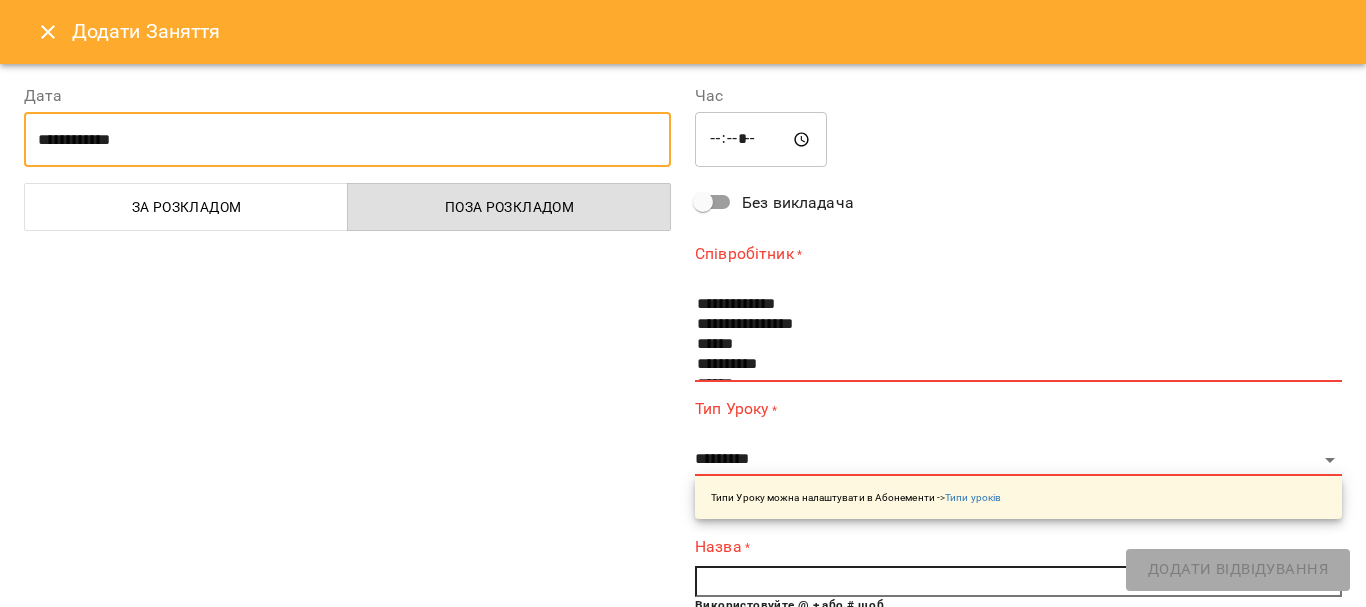 click on "За розкладом" at bounding box center (186, 207) 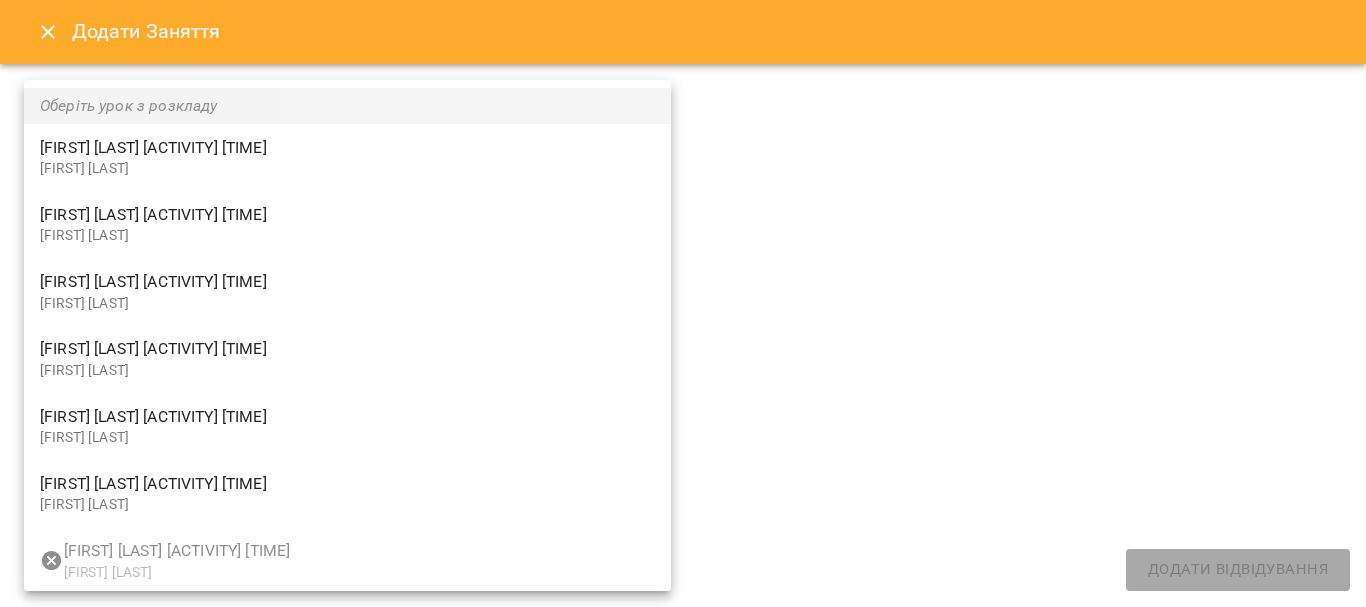 click on "**********" at bounding box center [683, 785] 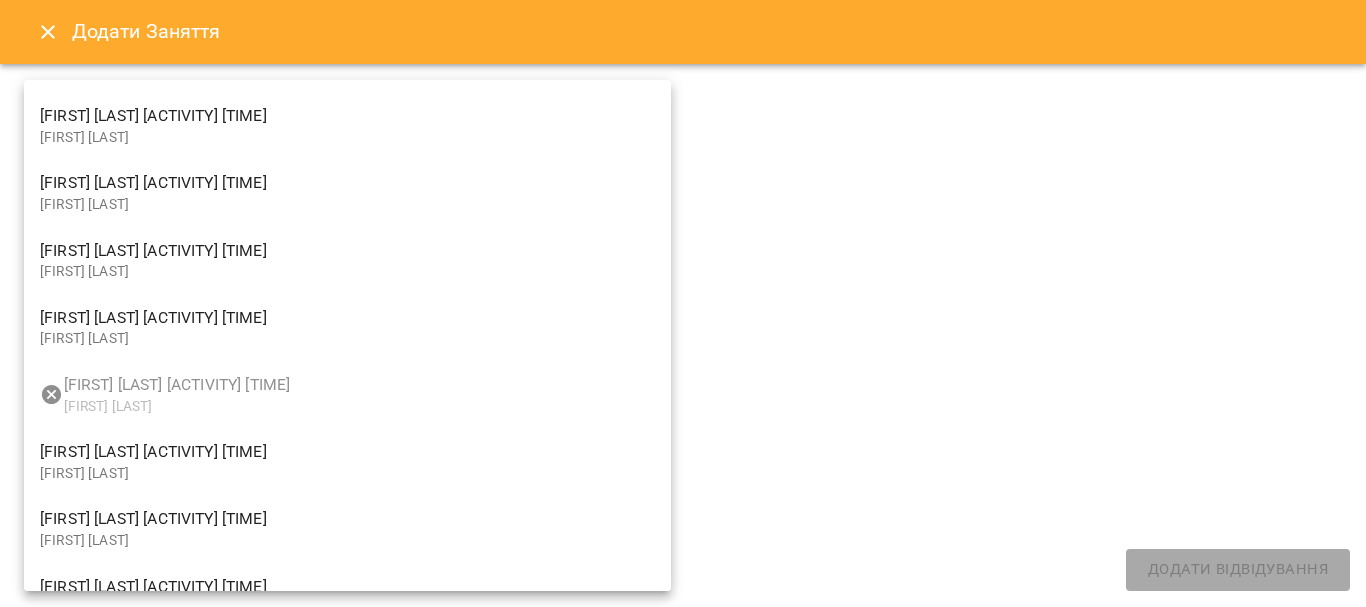 scroll, scrollTop: 200, scrollLeft: 0, axis: vertical 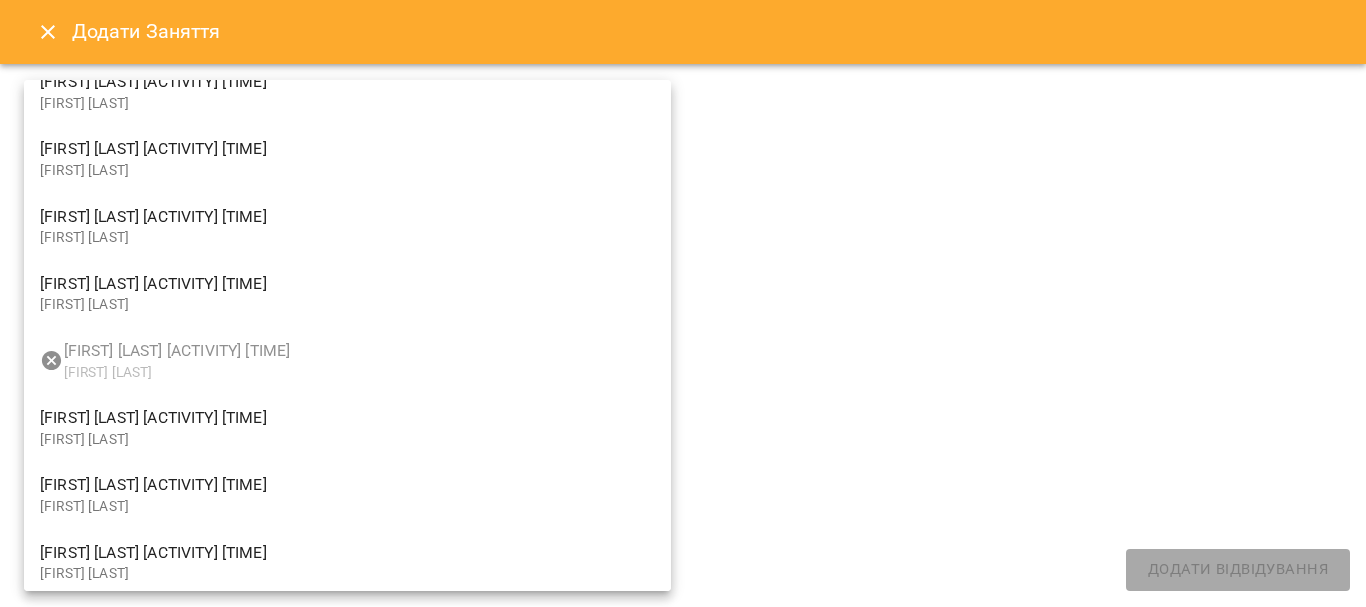 click on "[FIRST] [LAST] [ACTIVITY] [TIME]" at bounding box center [347, 418] 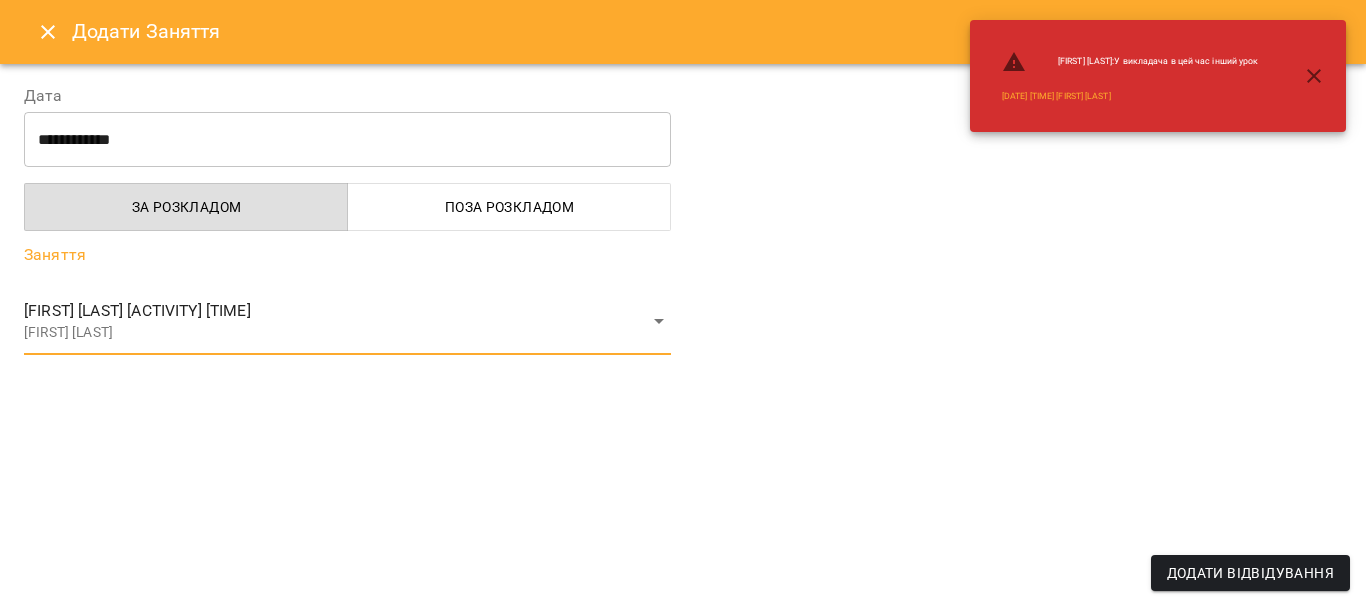 click 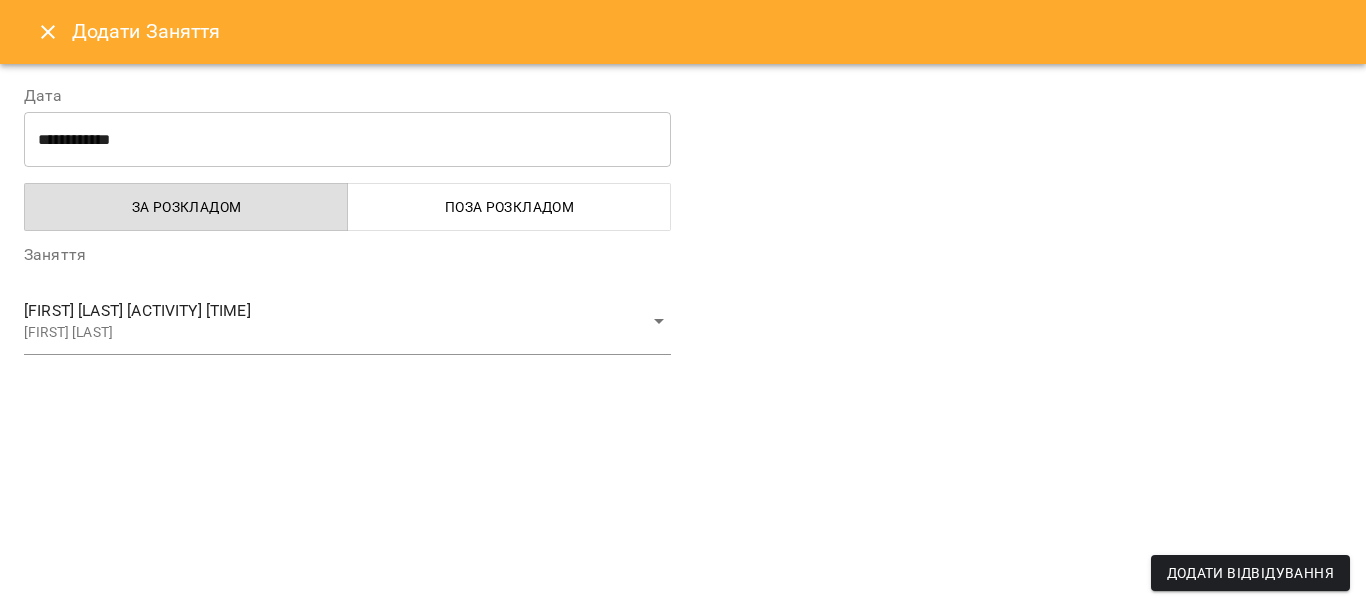 click on "**********" at bounding box center [683, 785] 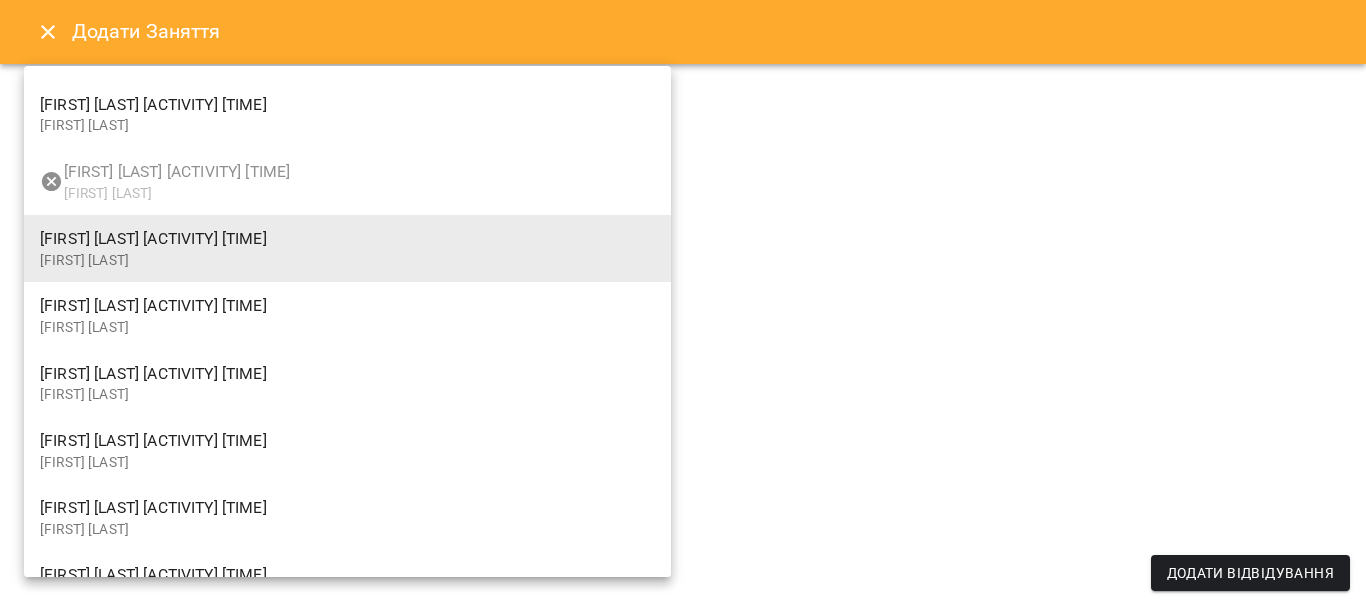 scroll, scrollTop: 92, scrollLeft: 0, axis: vertical 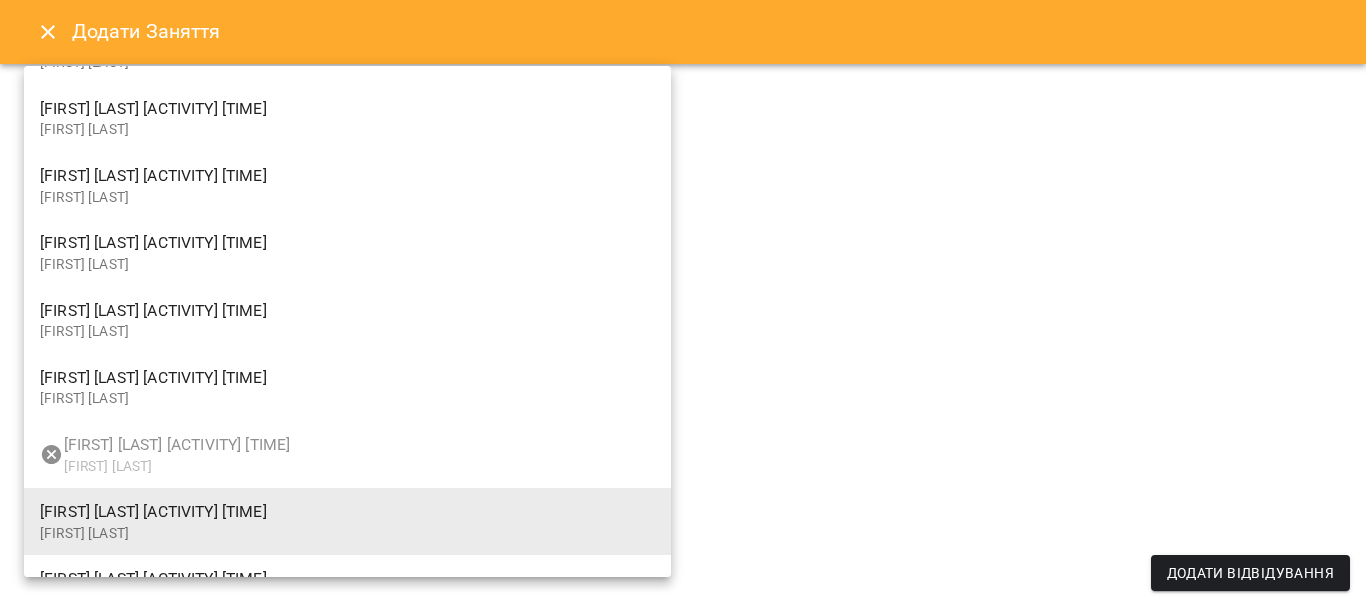 click at bounding box center [683, 303] 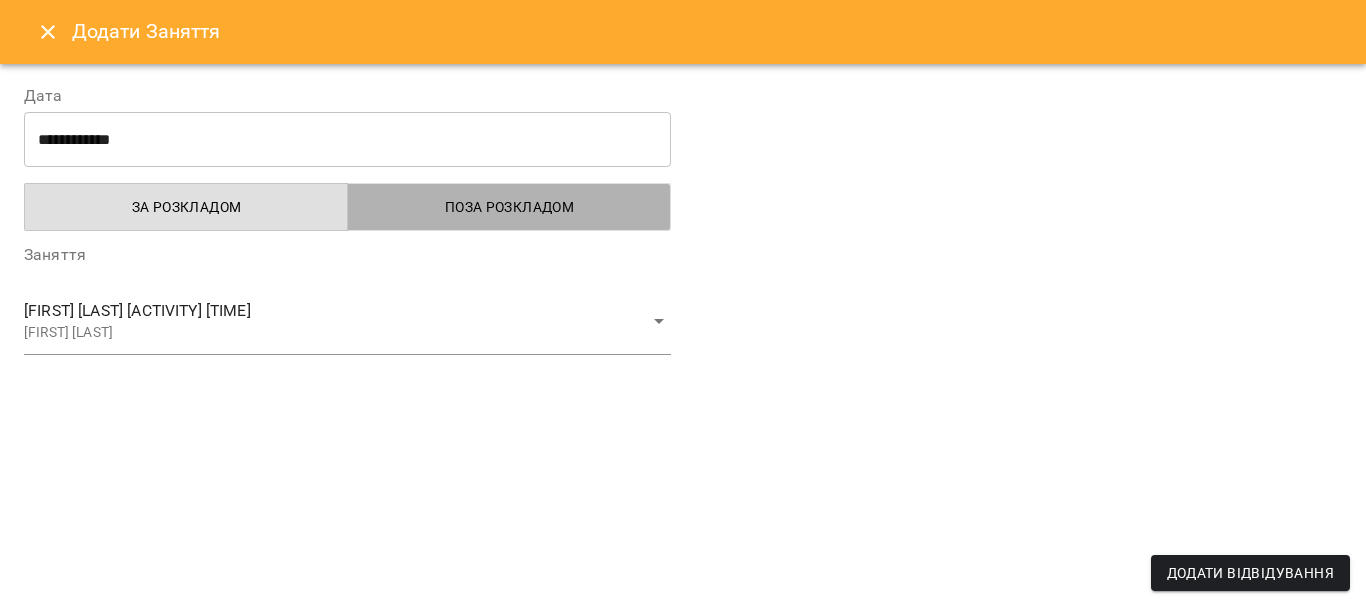 click on "Поза розкладом" at bounding box center (509, 207) 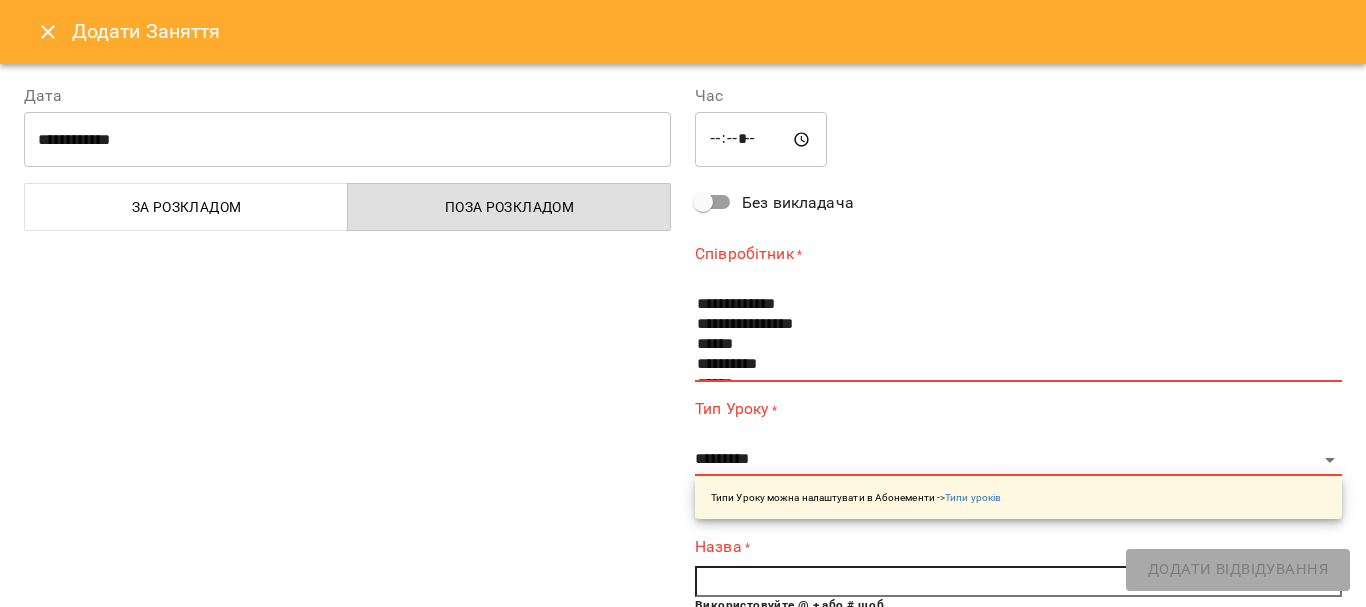 click on "*****" at bounding box center (761, 140) 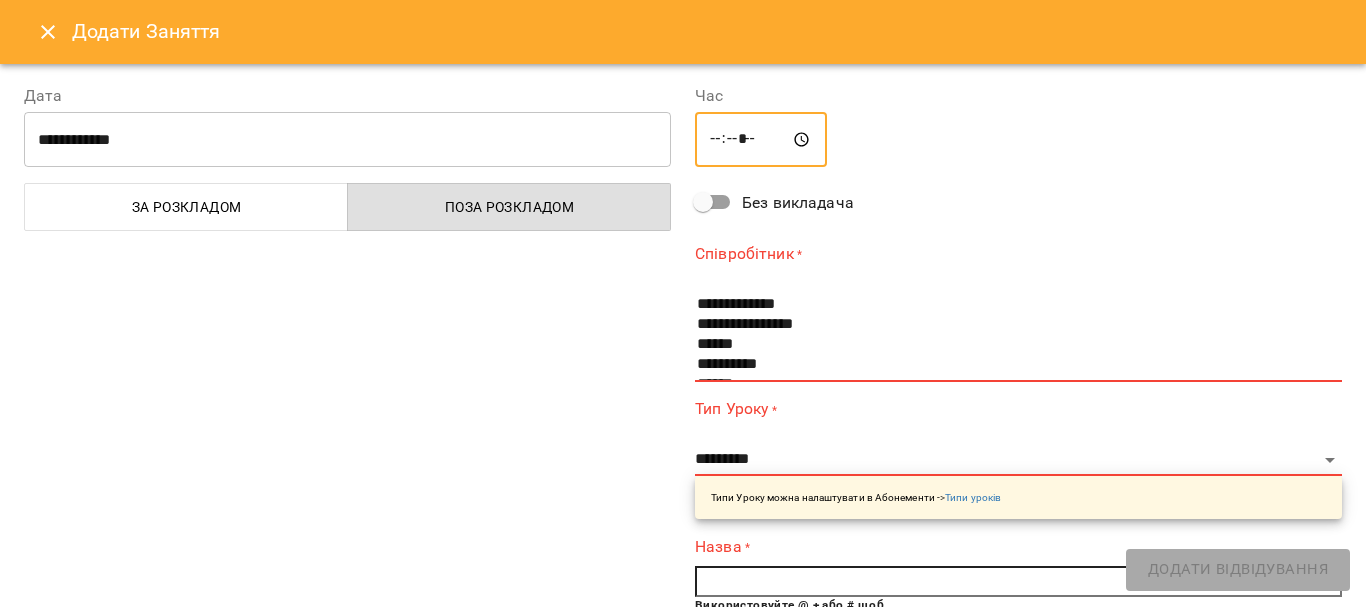 type on "*****" 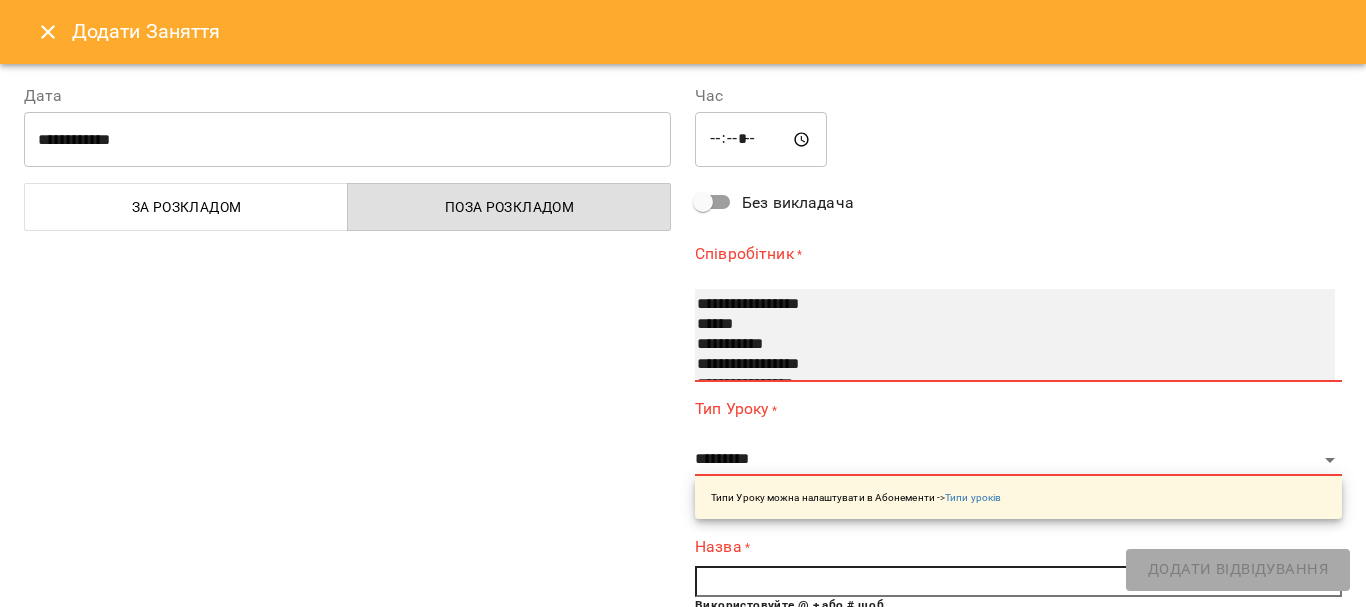 scroll, scrollTop: 260, scrollLeft: 0, axis: vertical 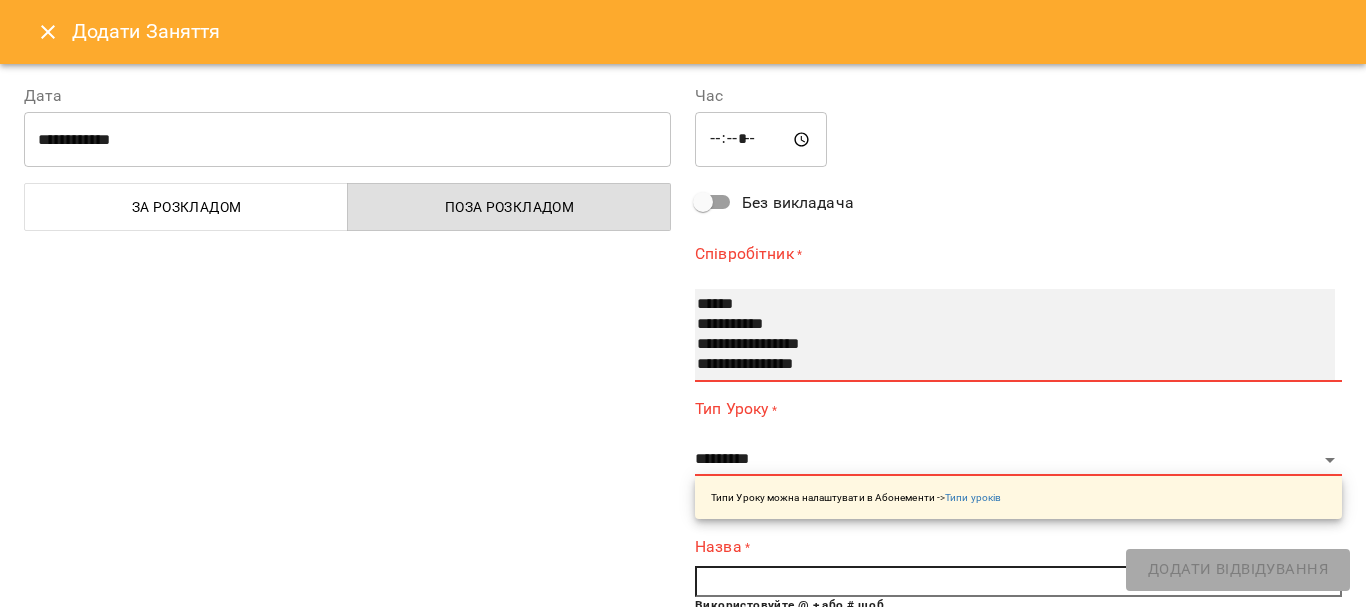 select on "**********" 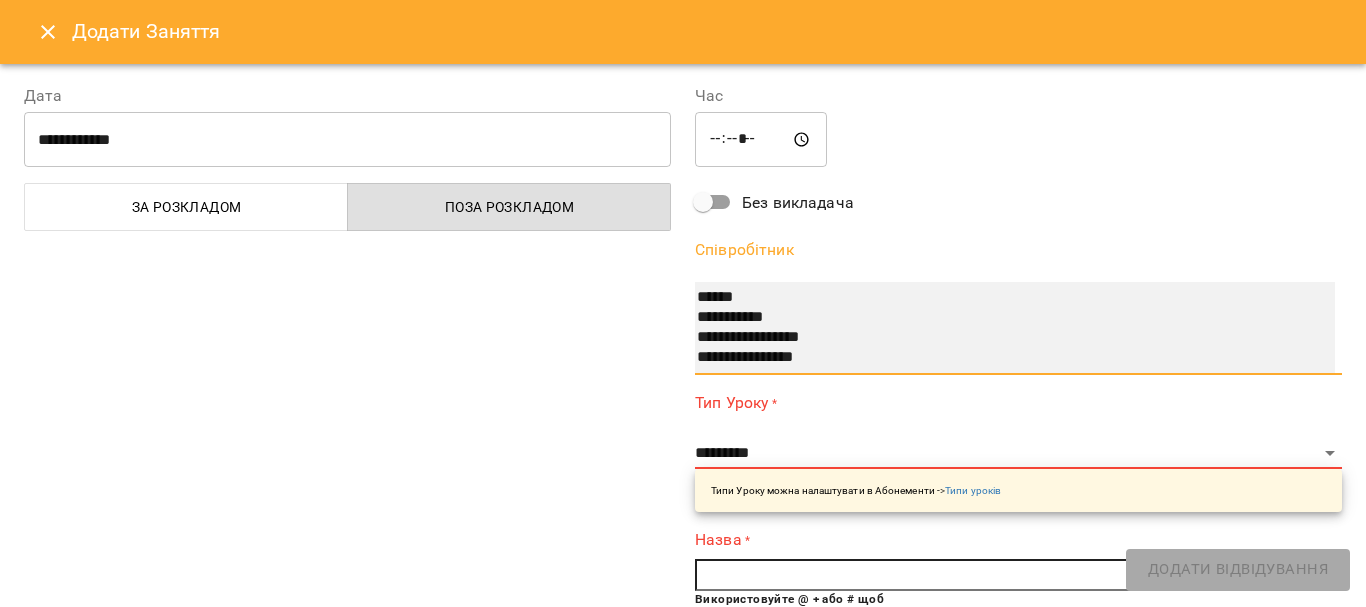 scroll, scrollTop: 100, scrollLeft: 0, axis: vertical 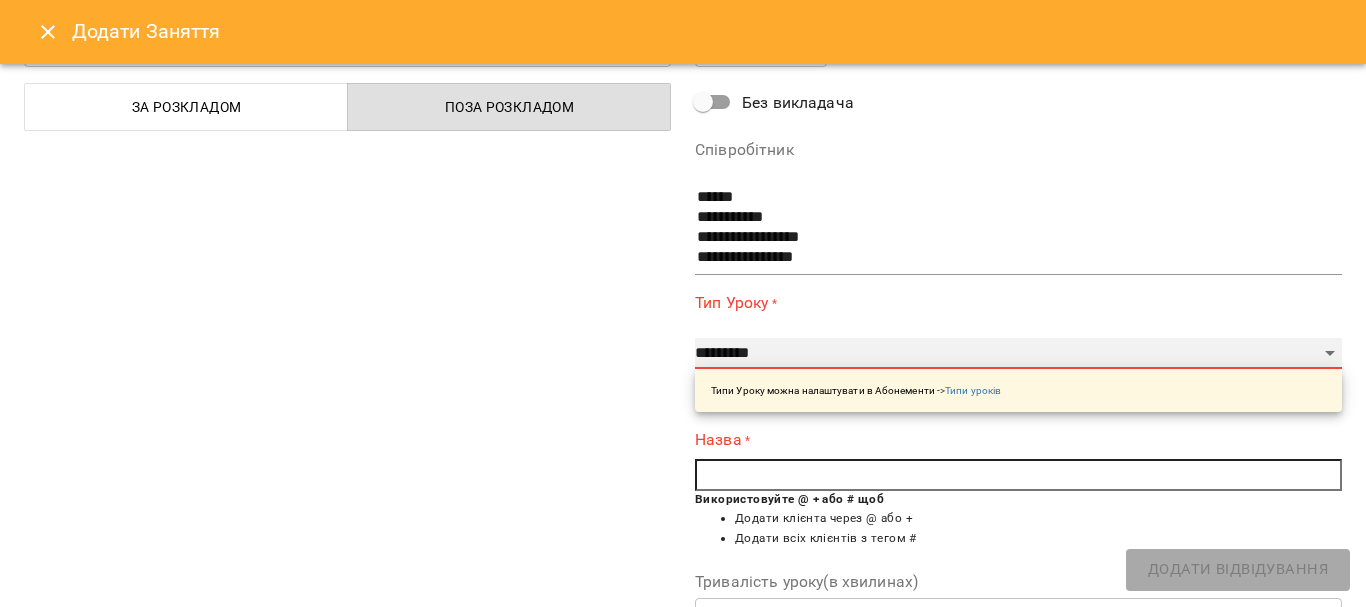 click on "**********" at bounding box center (1018, 354) 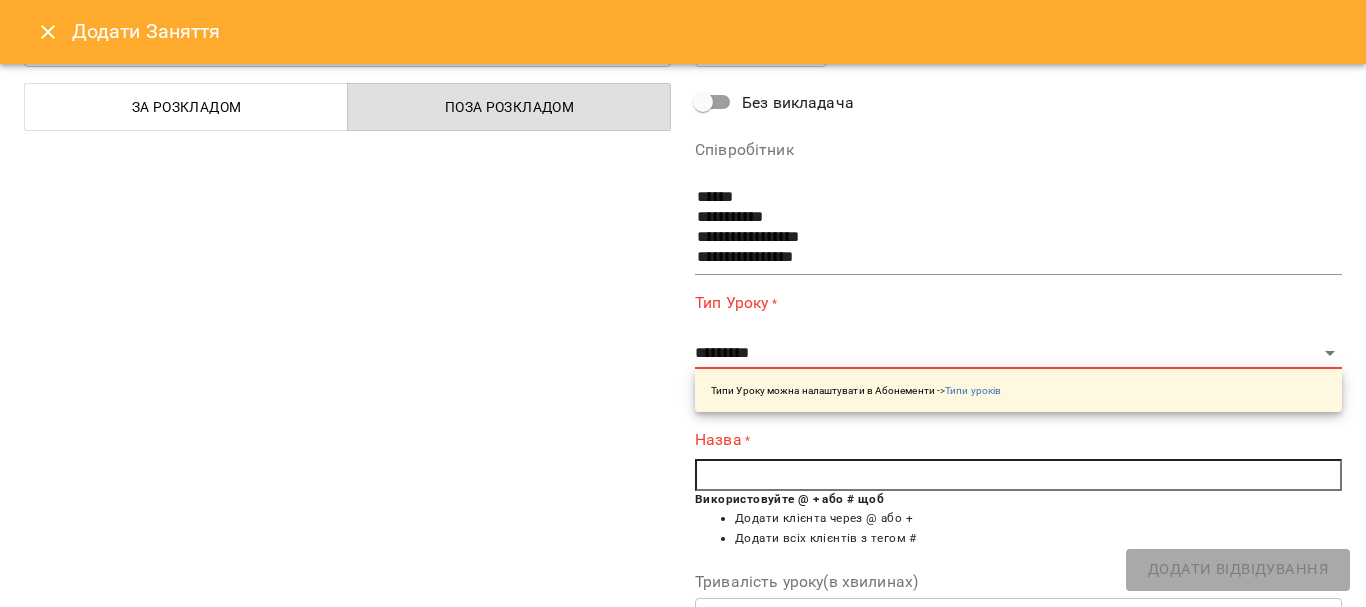 click on "**********" at bounding box center (347, 415) 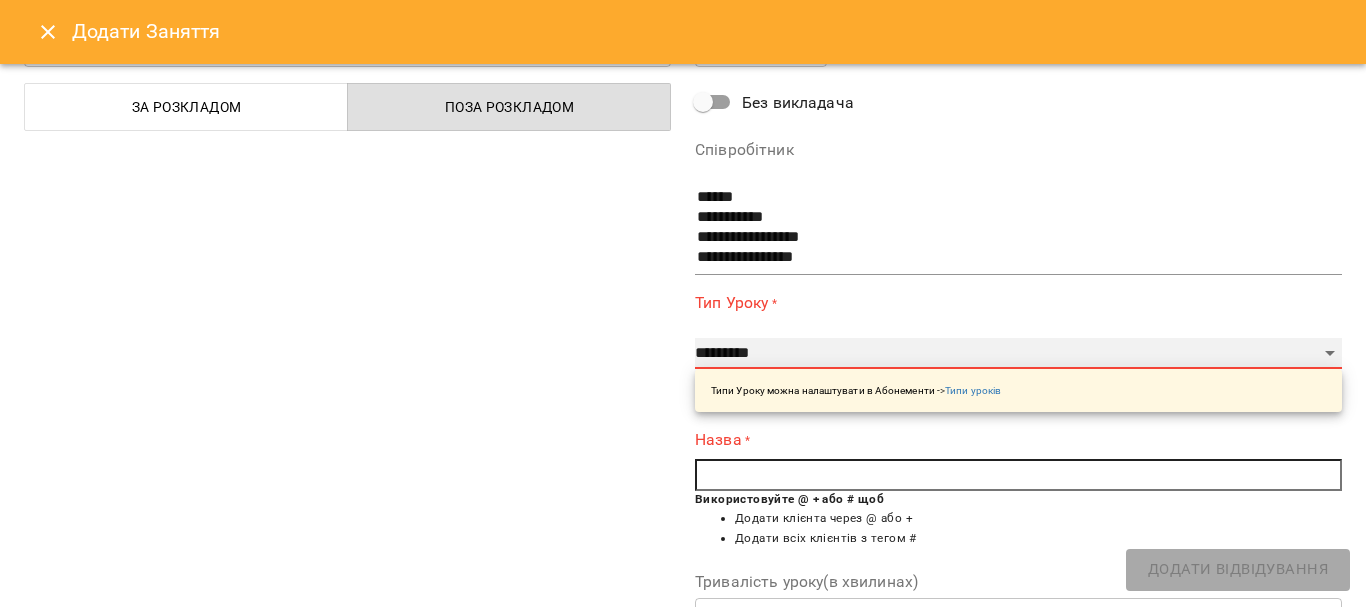 click on "**********" at bounding box center [1018, 354] 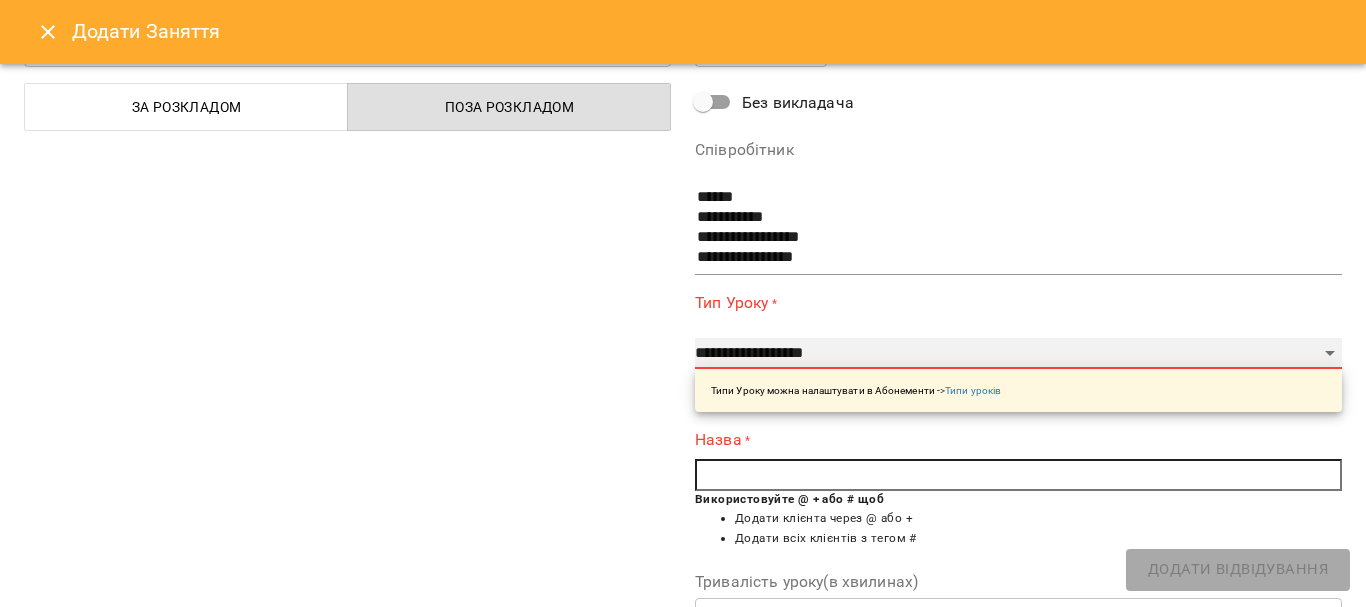 click on "**********" at bounding box center (1018, 354) 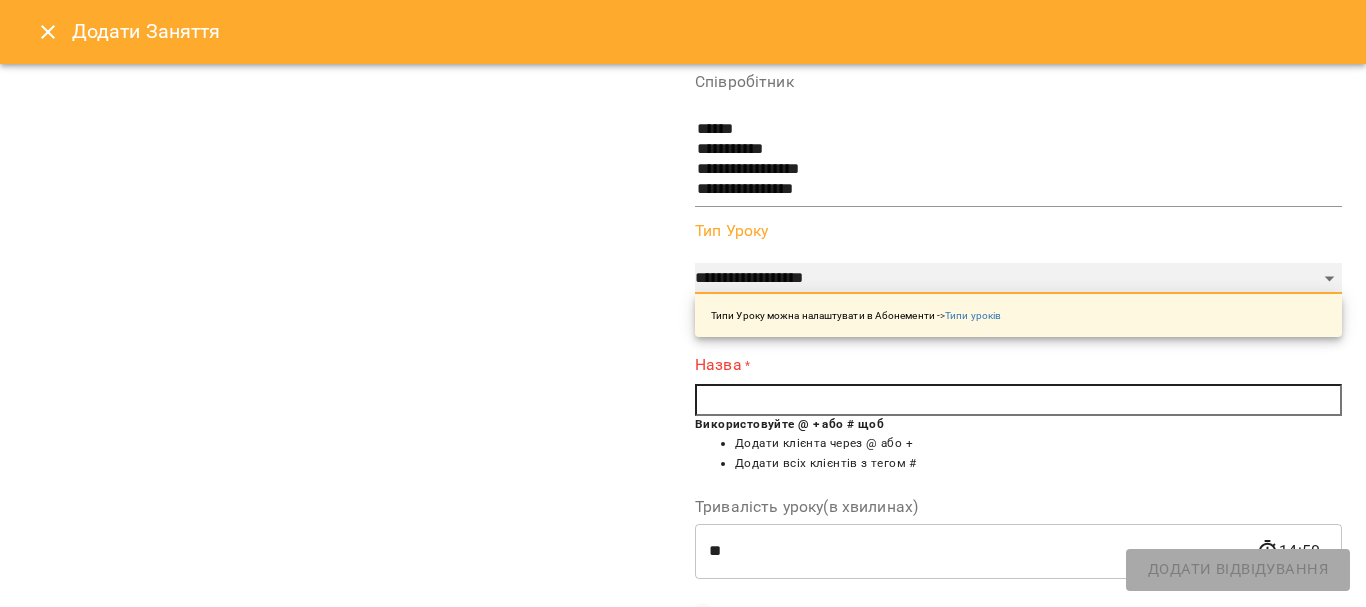 scroll, scrollTop: 200, scrollLeft: 0, axis: vertical 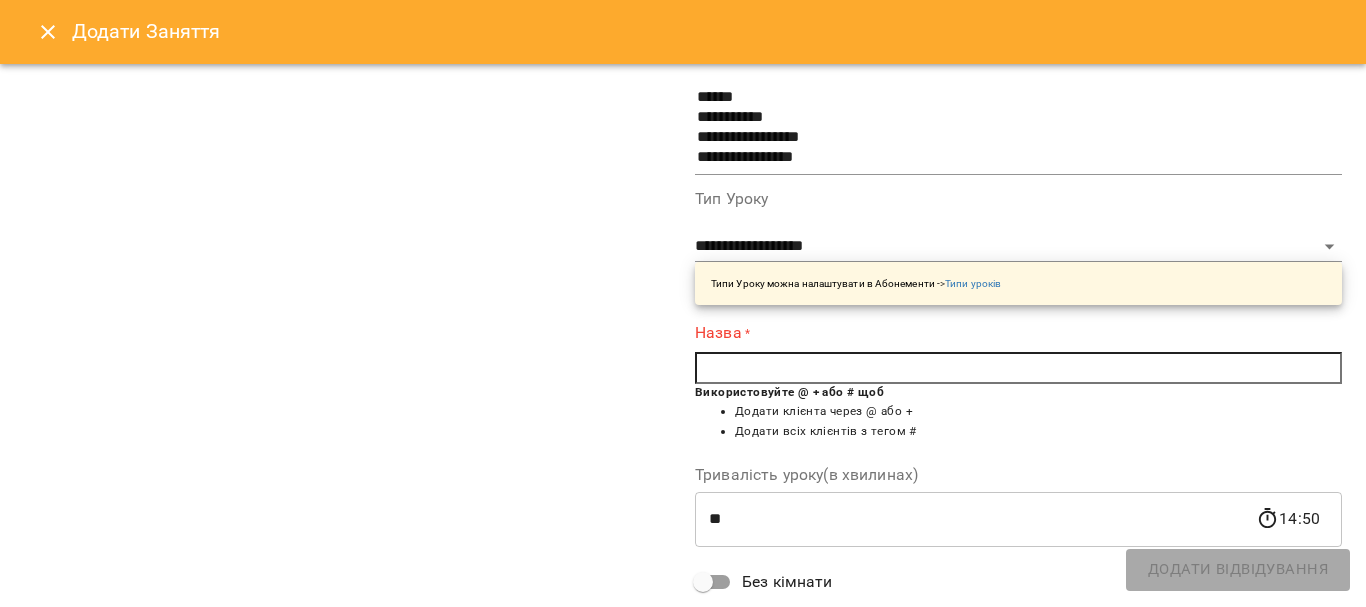 click at bounding box center (1018, 368) 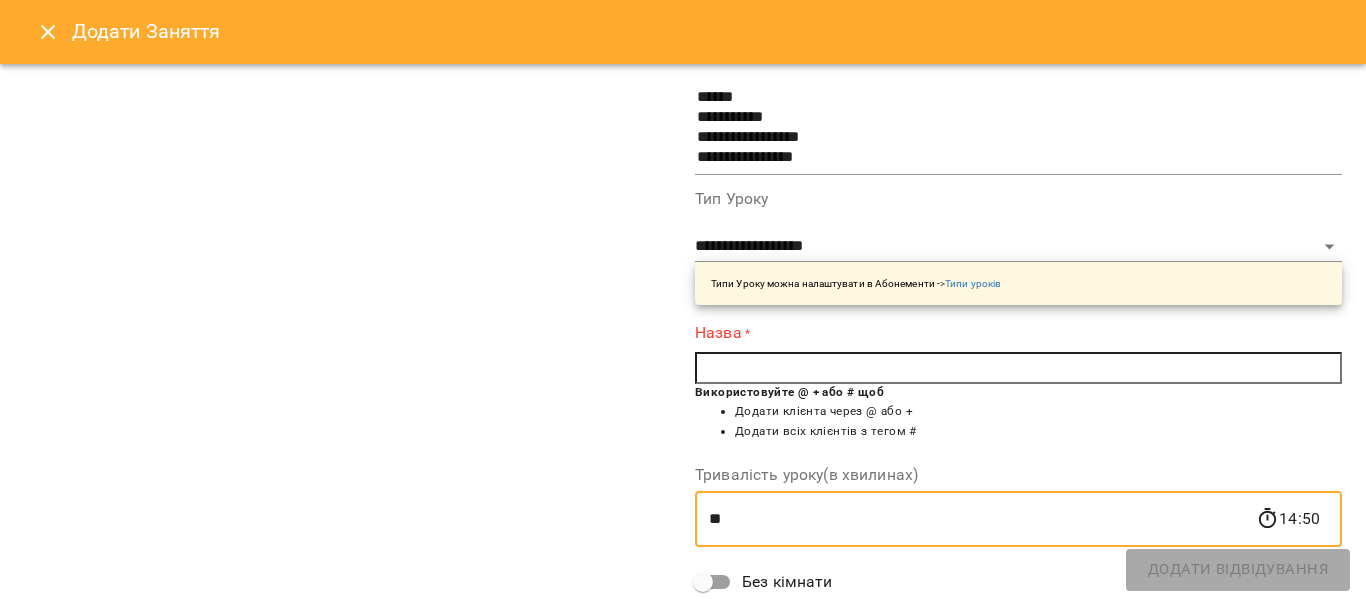 drag, startPoint x: 742, startPoint y: 516, endPoint x: 704, endPoint y: 518, distance: 38.052597 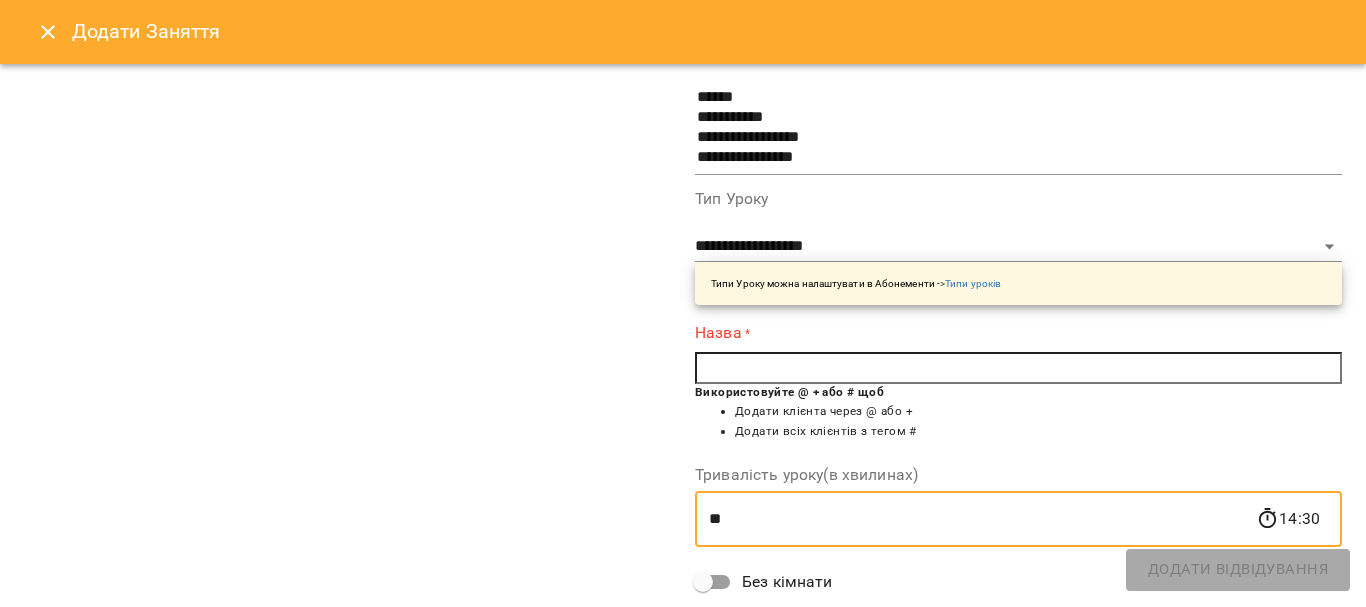type on "**" 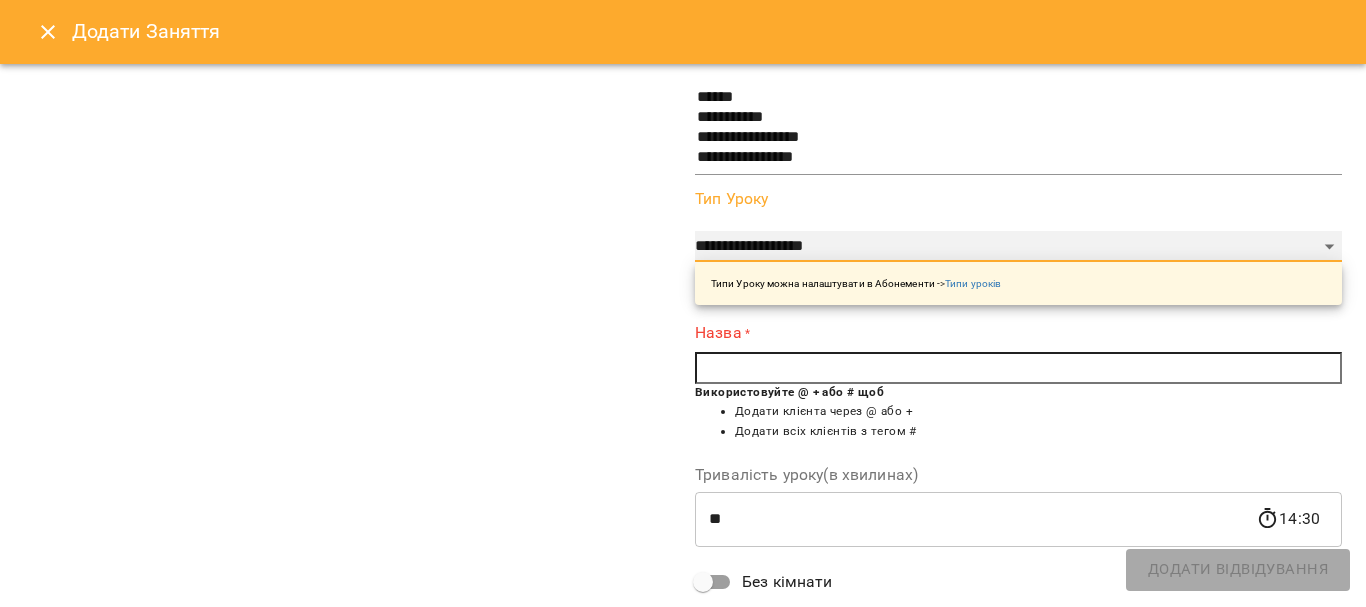 click on "**********" at bounding box center (1018, 247) 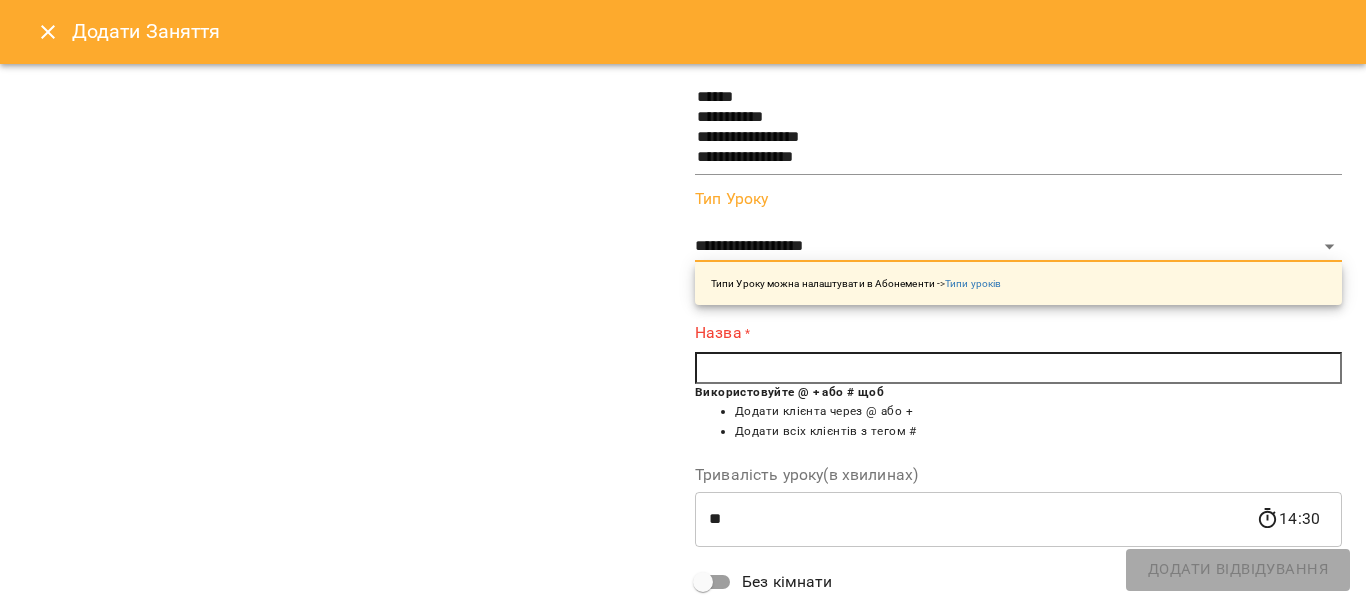click at bounding box center (1018, 368) 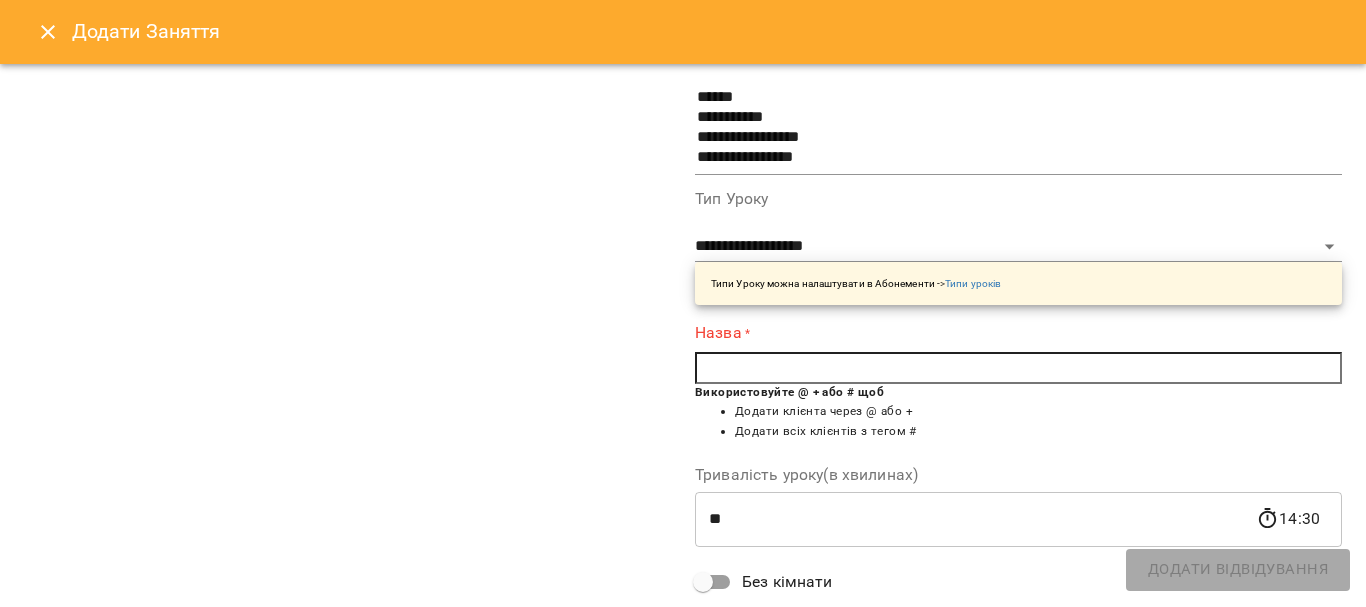 click at bounding box center (1018, 368) 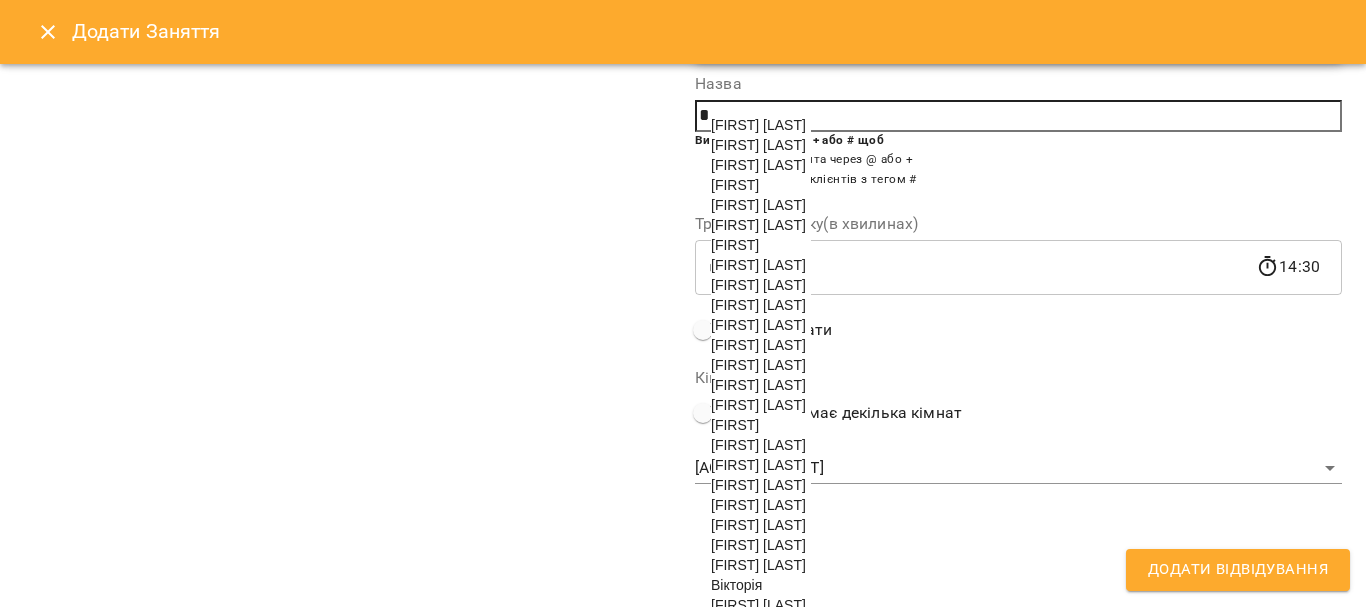 scroll, scrollTop: 400, scrollLeft: 0, axis: vertical 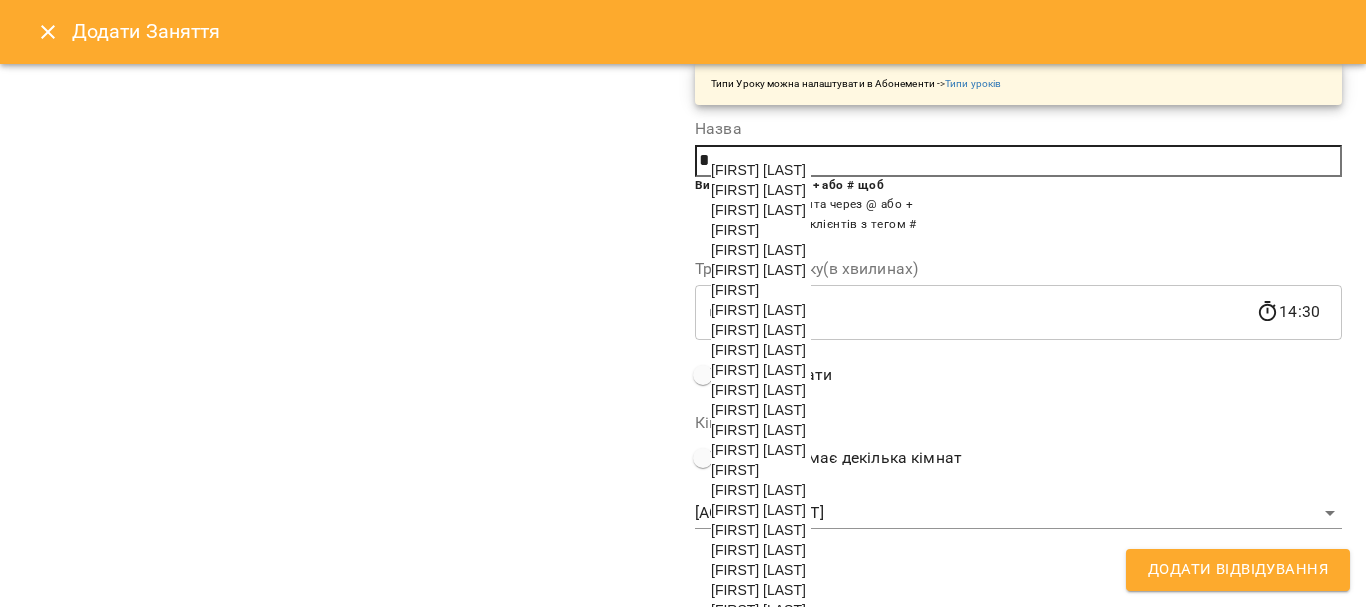 click on "*" at bounding box center [1018, 161] 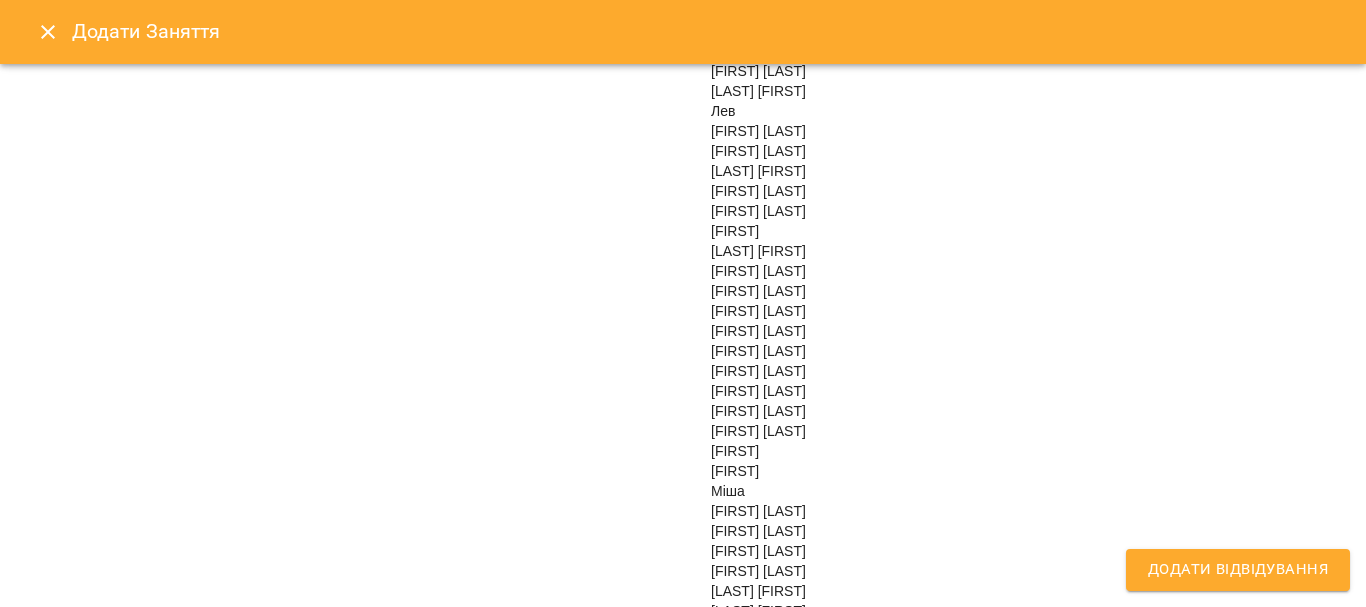 scroll, scrollTop: 1800, scrollLeft: 0, axis: vertical 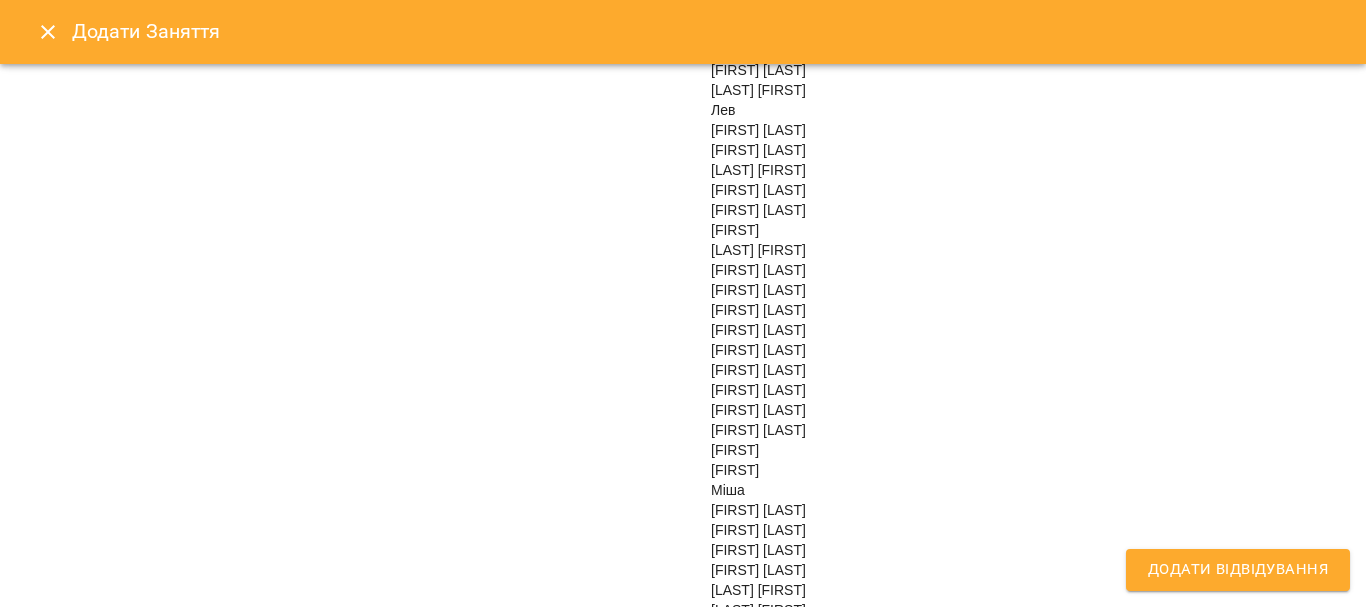 click on "[FIRST] [LAST]" at bounding box center (758, 210) 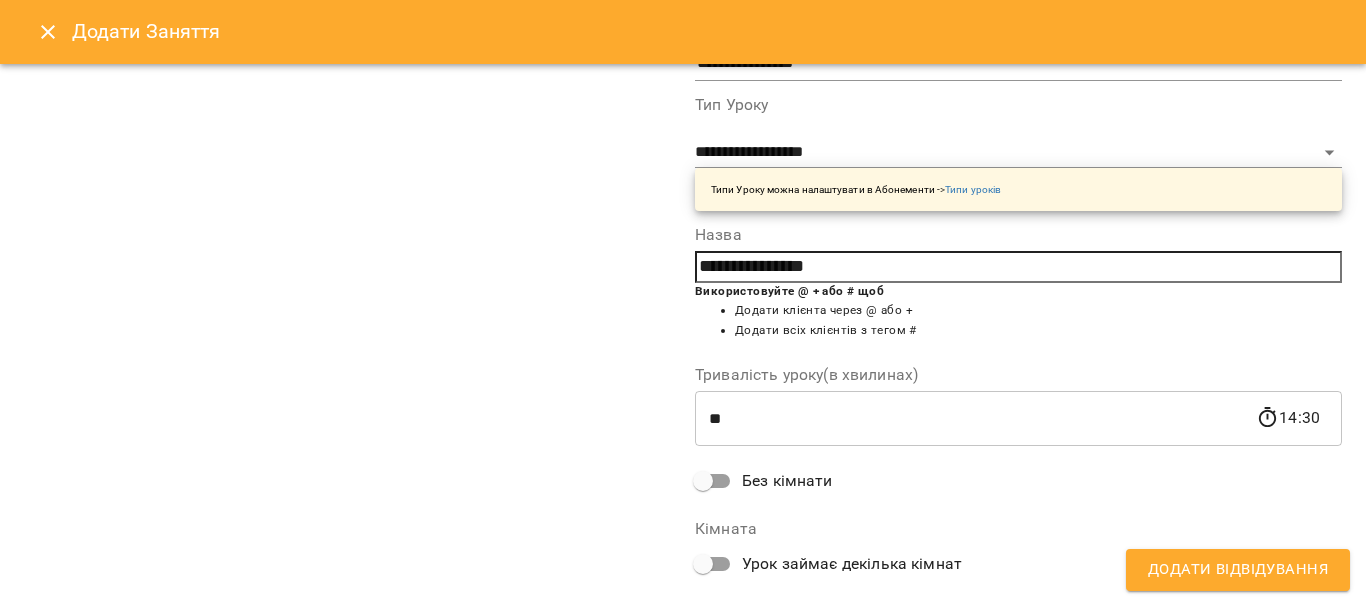scroll, scrollTop: 390, scrollLeft: 0, axis: vertical 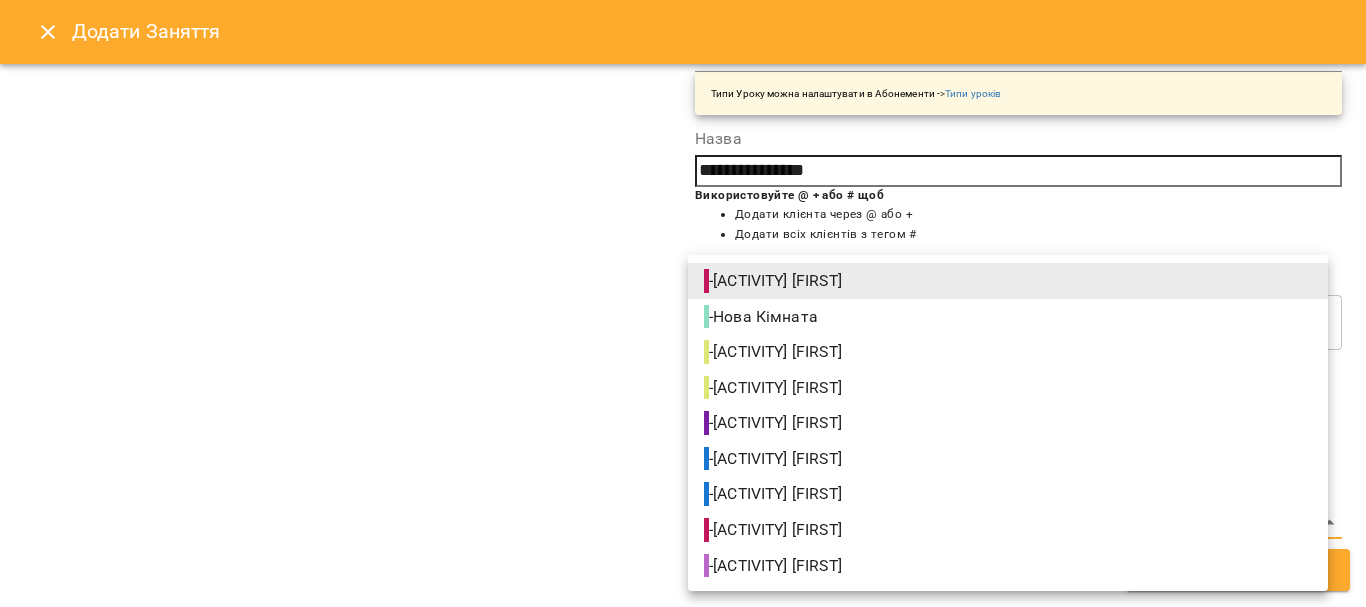 click on "**********" at bounding box center (683, 785) 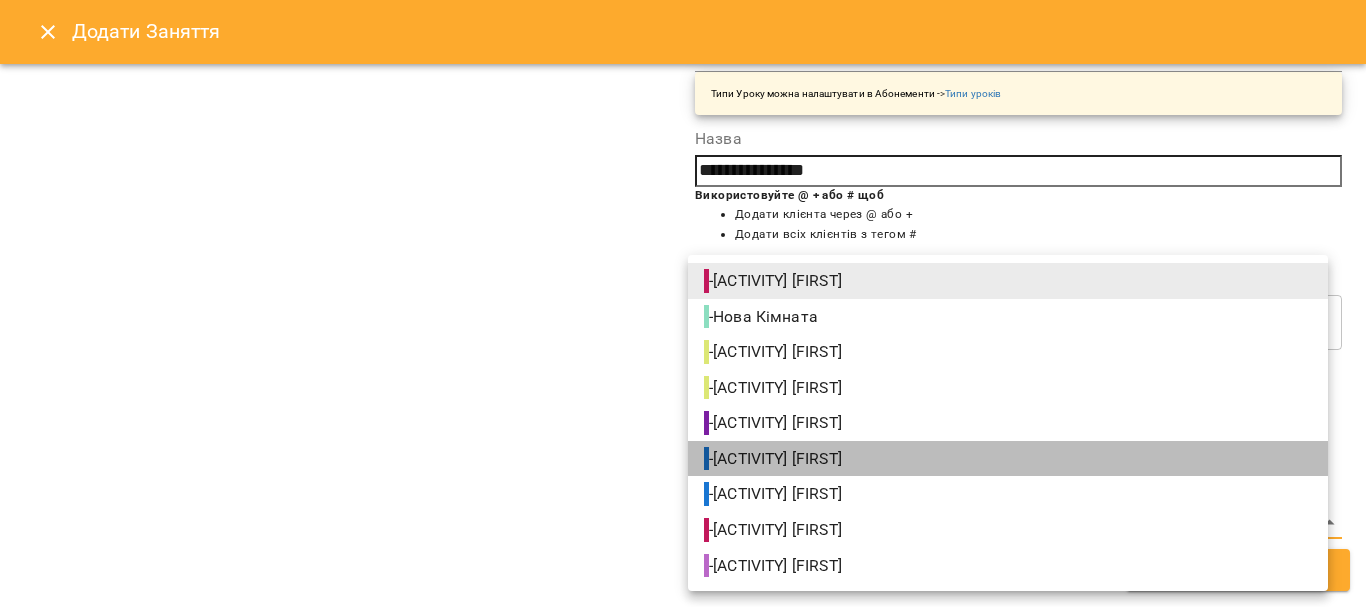 click on "- [ACTIVITY] [FIRST]" at bounding box center (1008, 459) 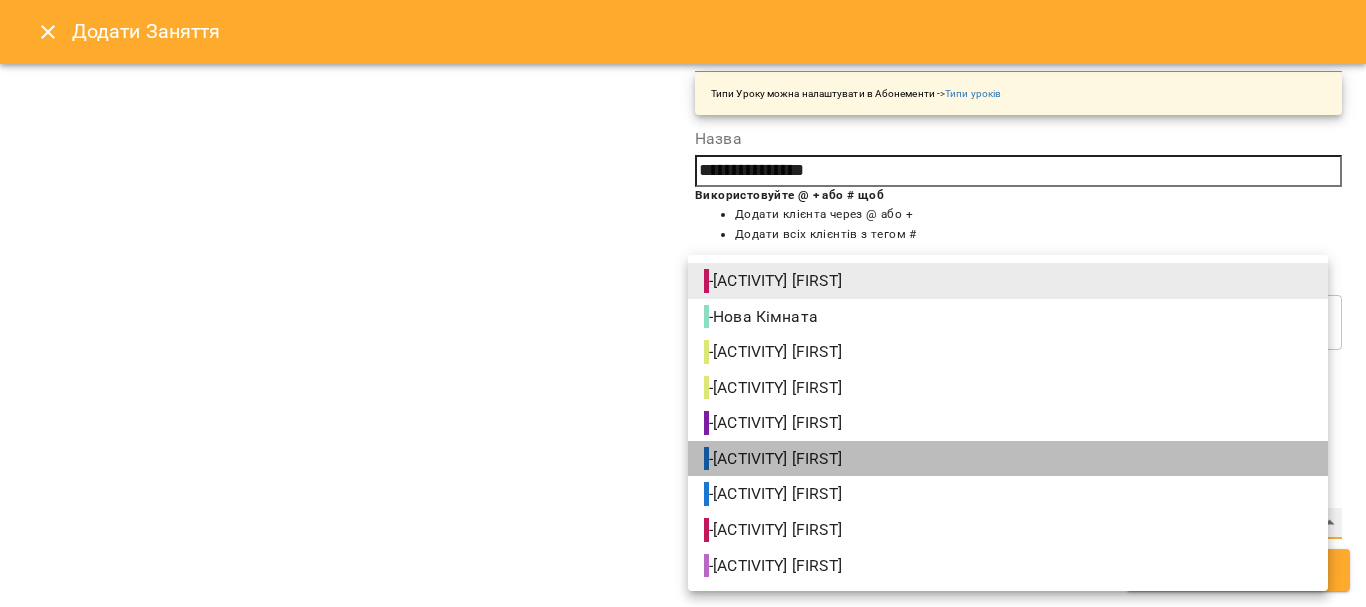 type on "**********" 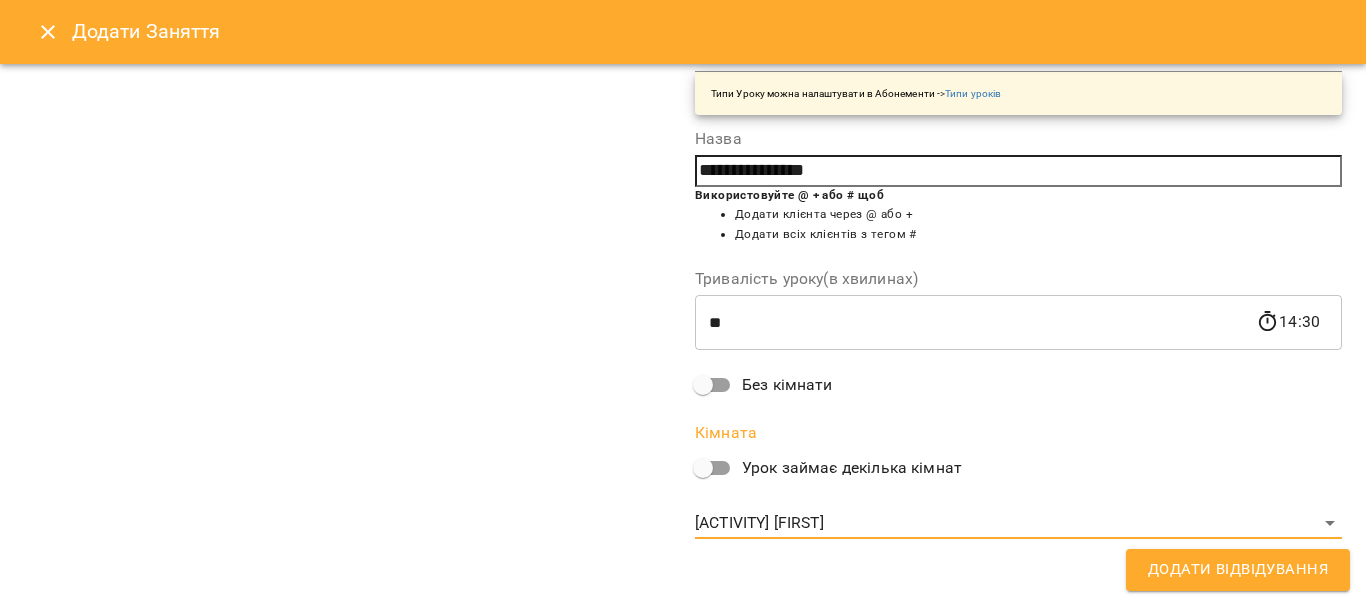 click on "Додати Відвідування" at bounding box center (1238, 570) 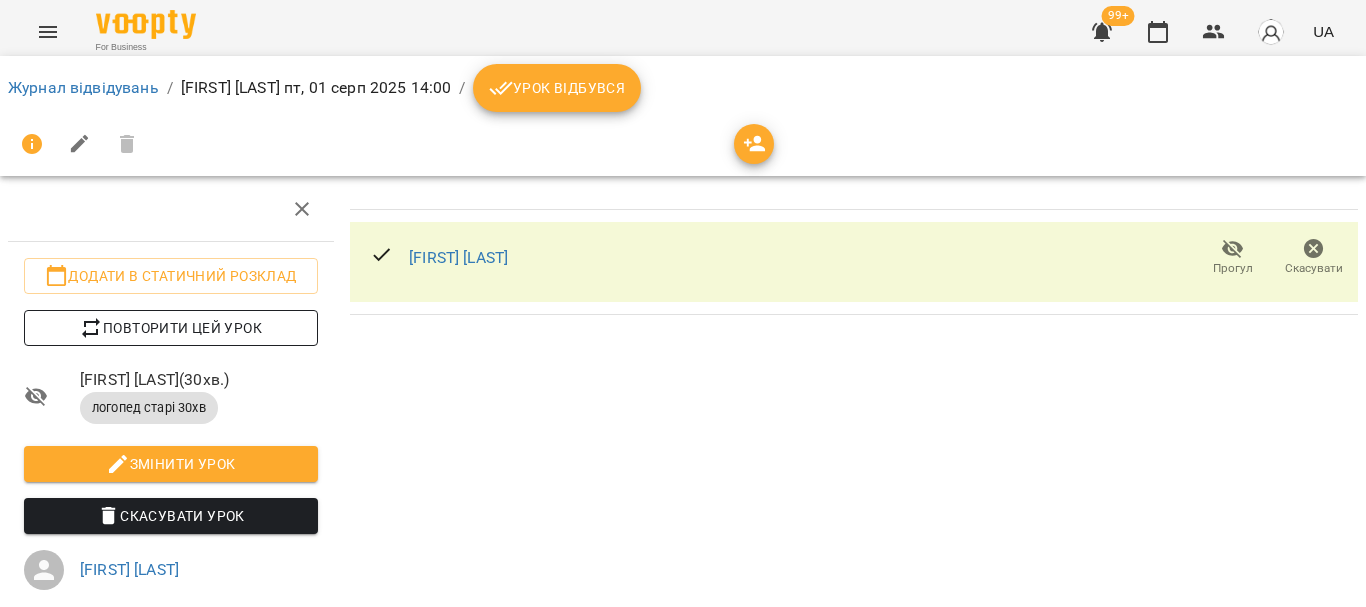 click on "Повторити цей урок" at bounding box center [171, 328] 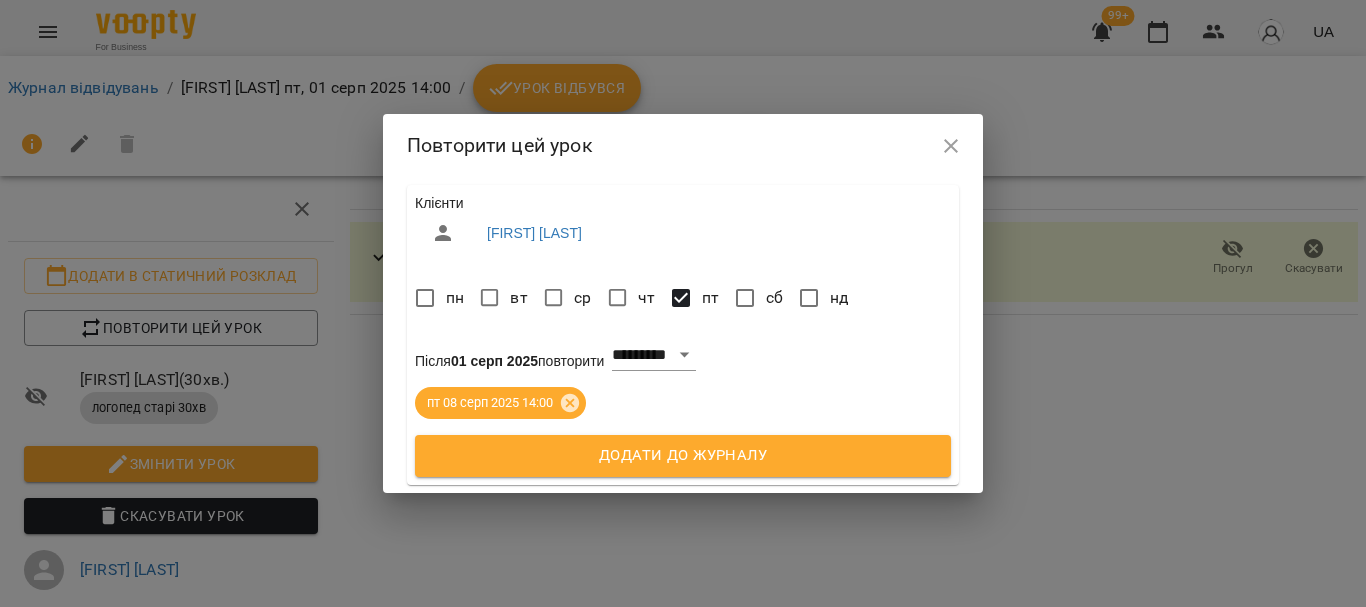click 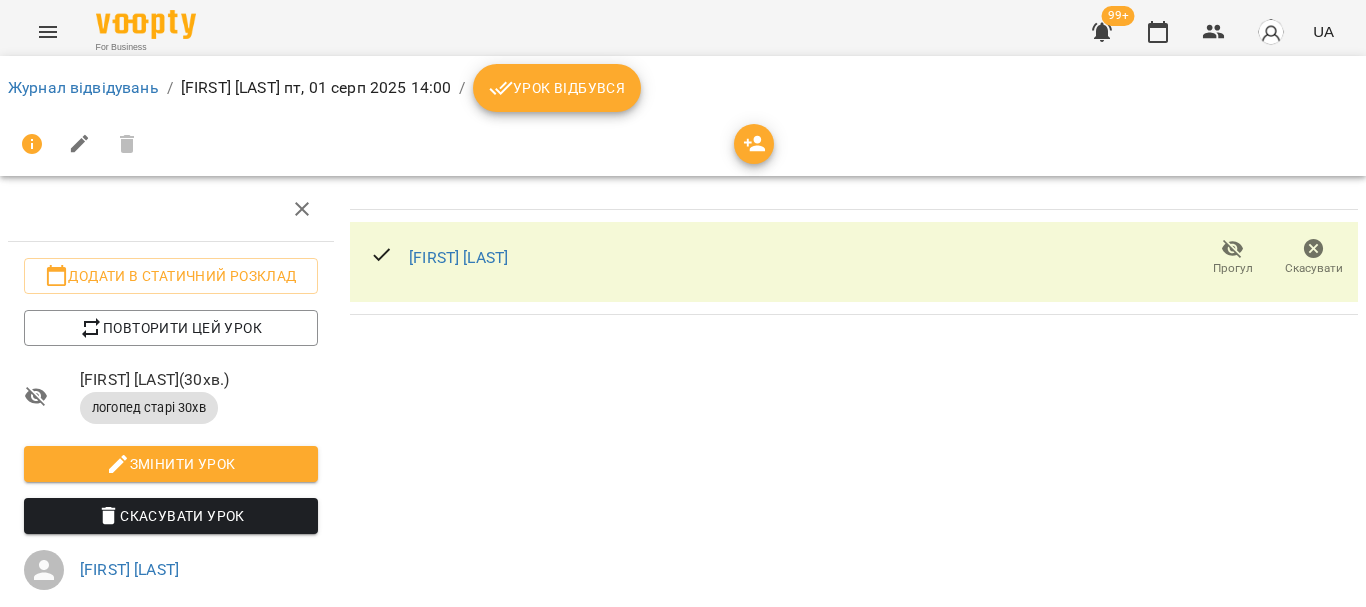 click 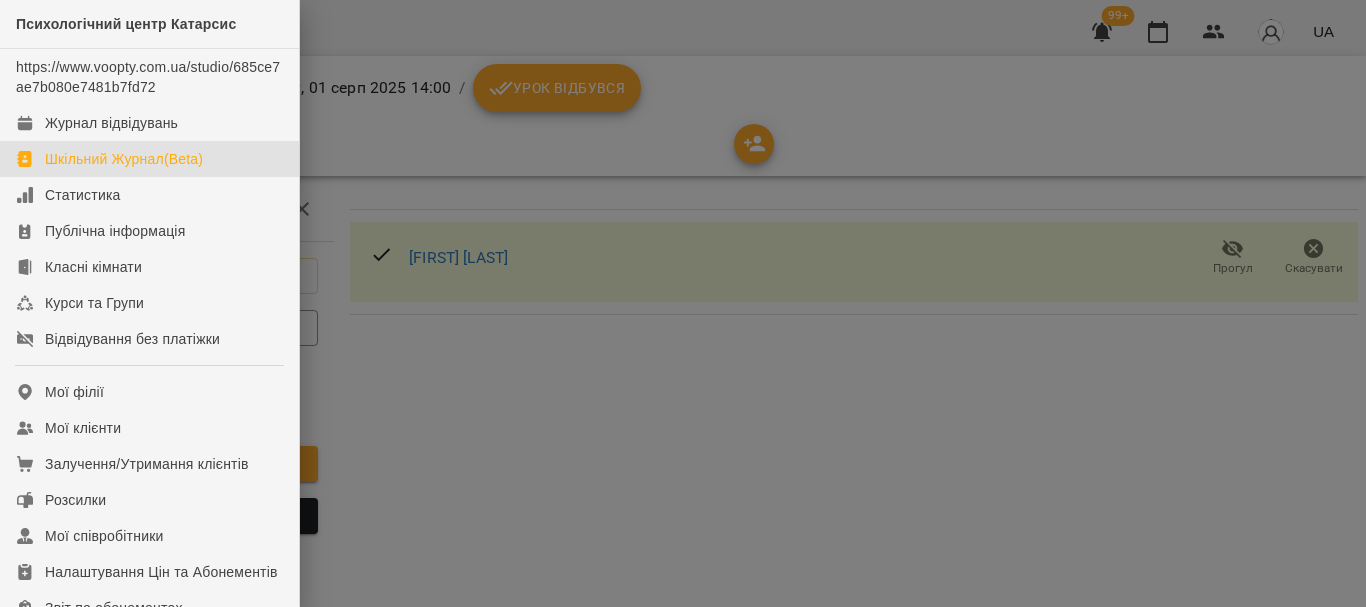 click on "Шкільний Журнал(Beta)" at bounding box center [149, 159] 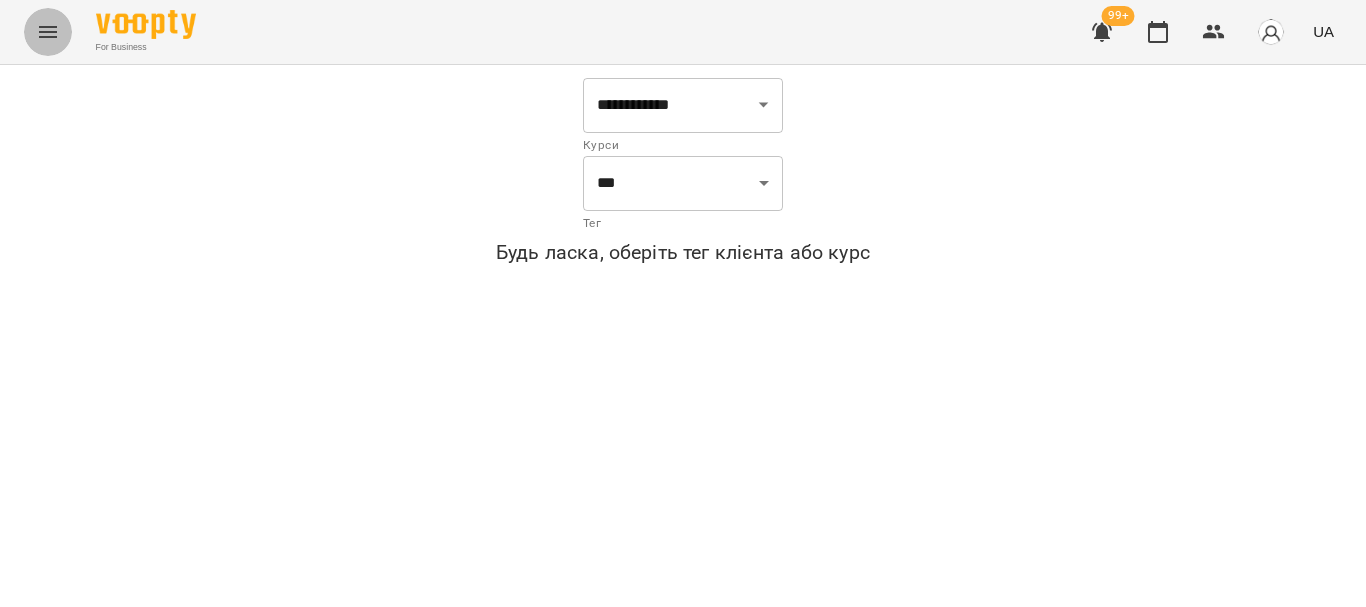 click 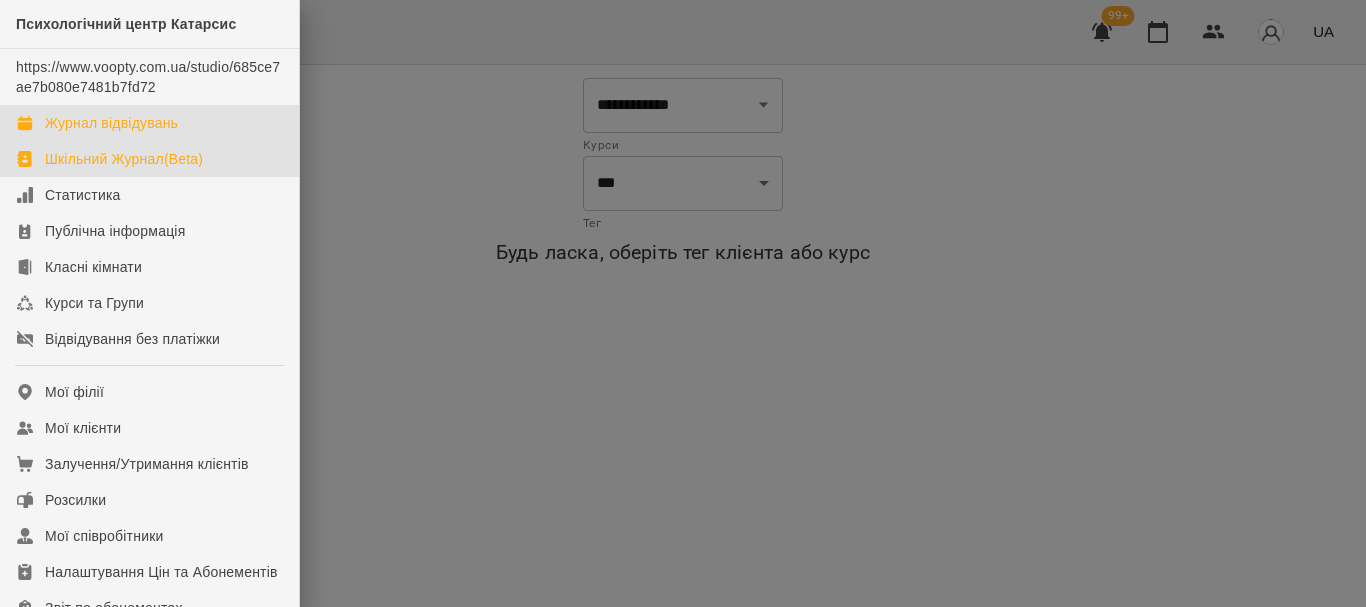 click on "Журнал відвідувань" at bounding box center (149, 123) 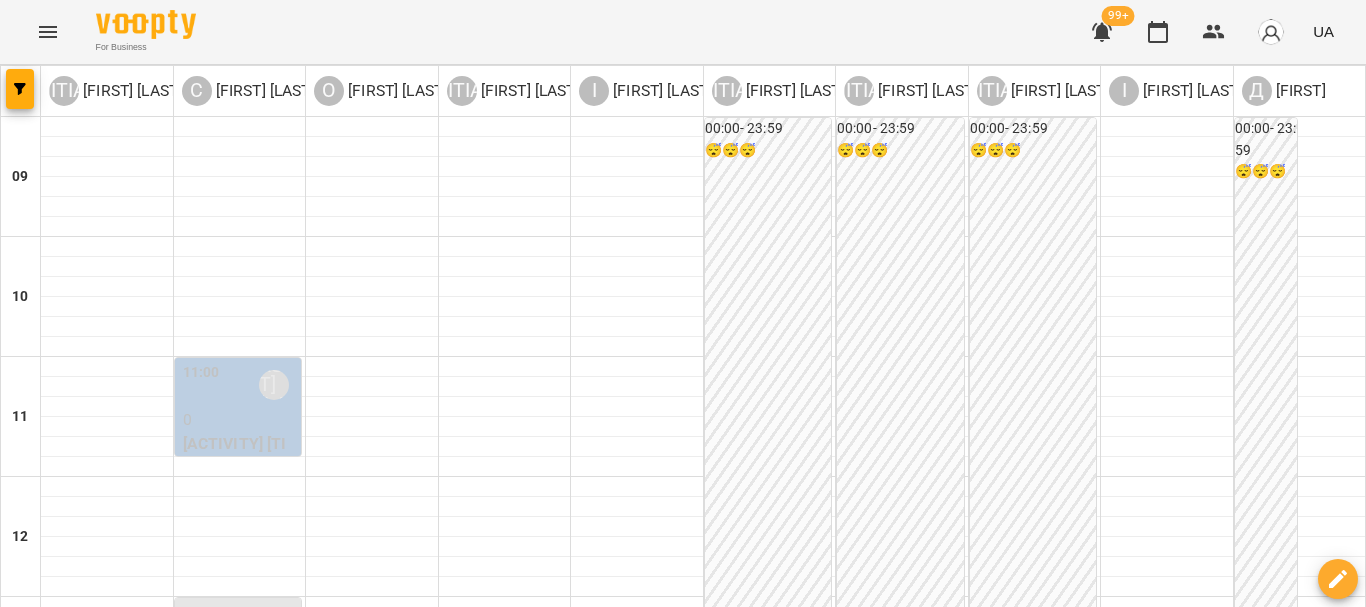 click on "00:00 -   23:59 😴😴😴" at bounding box center [768, 777] 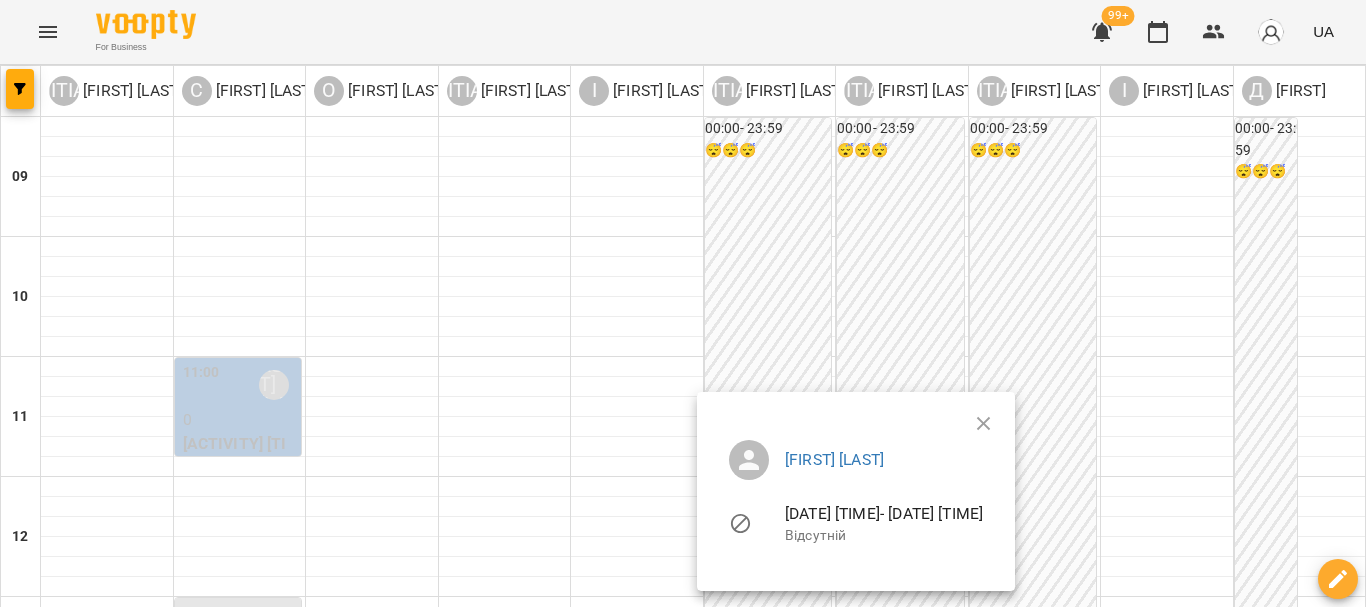 click at bounding box center (683, 303) 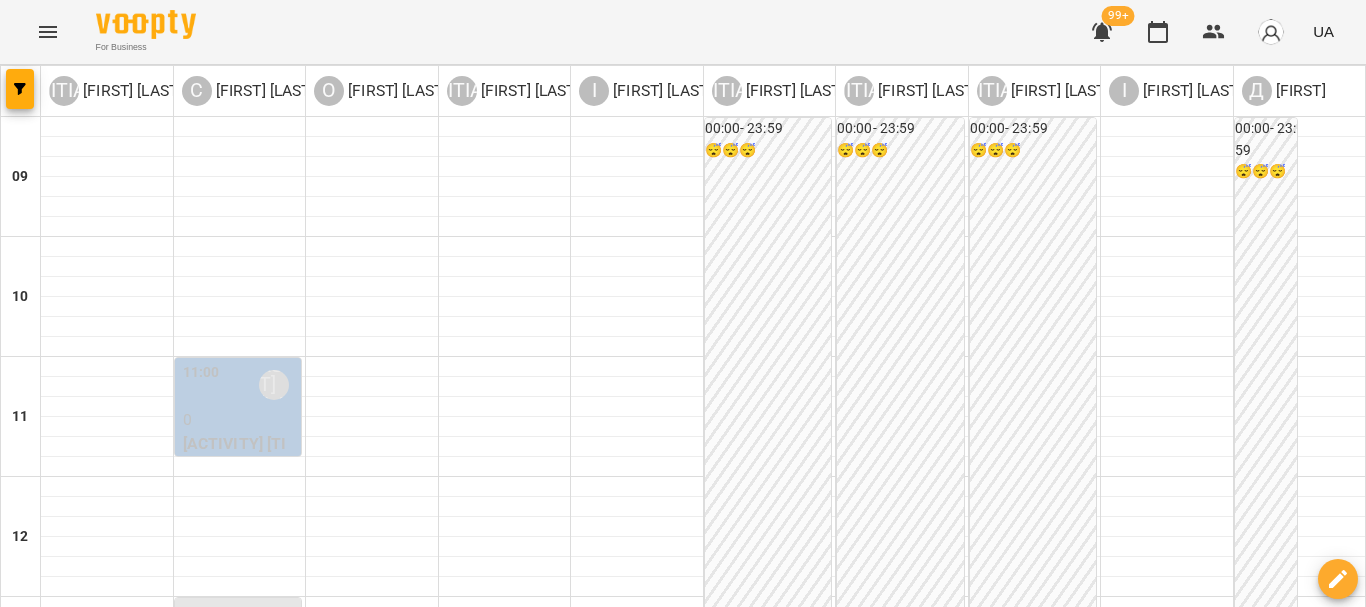 scroll, scrollTop: 963, scrollLeft: 0, axis: vertical 